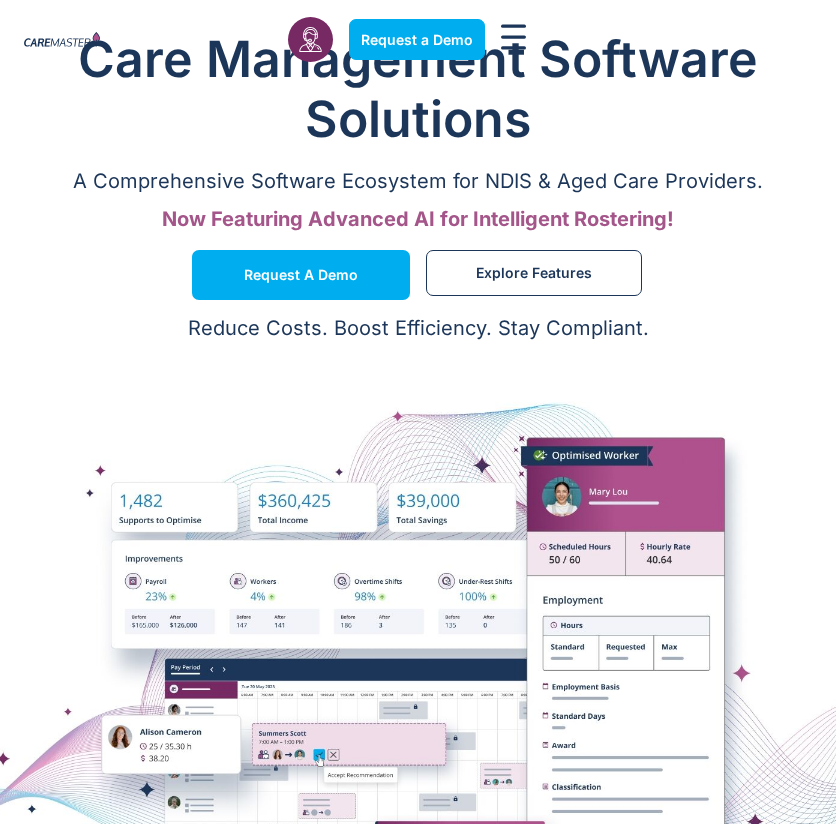 scroll, scrollTop: 0, scrollLeft: 0, axis: both 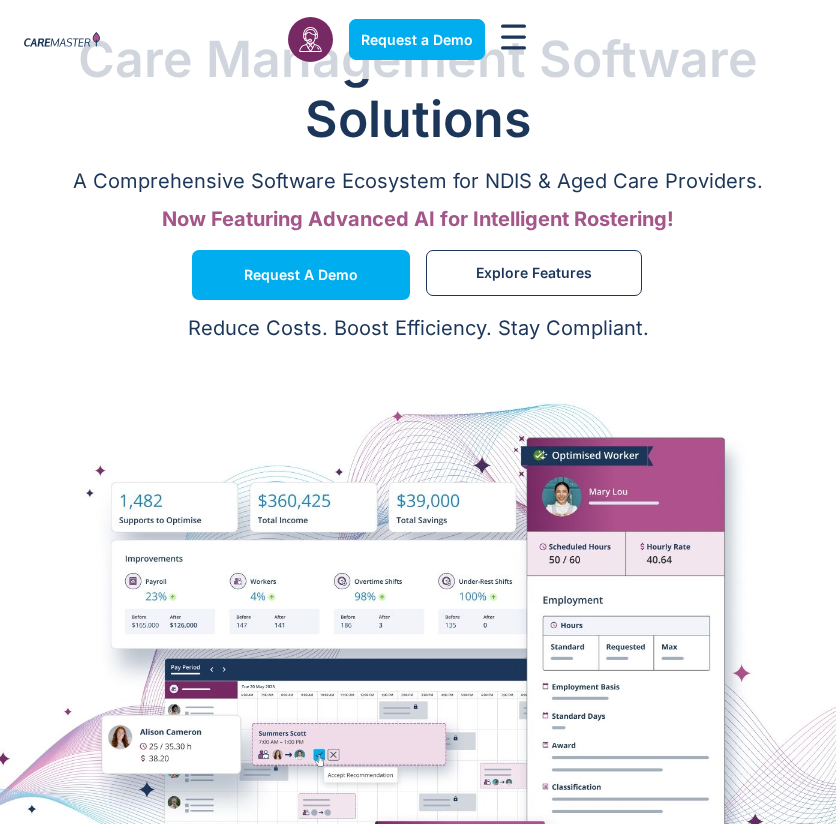 click 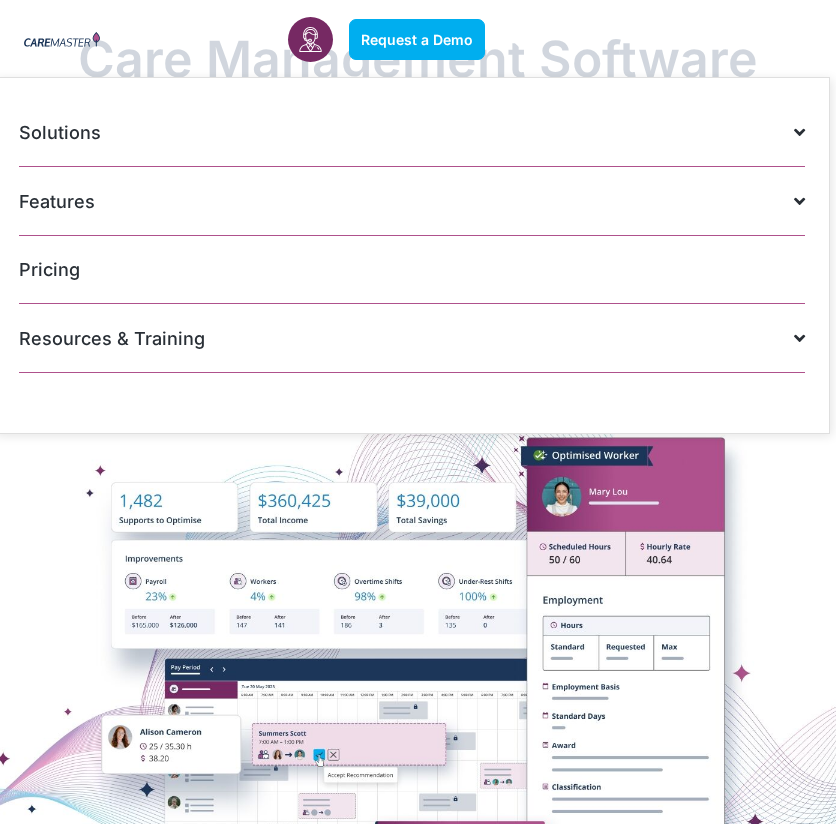 click on "Features" 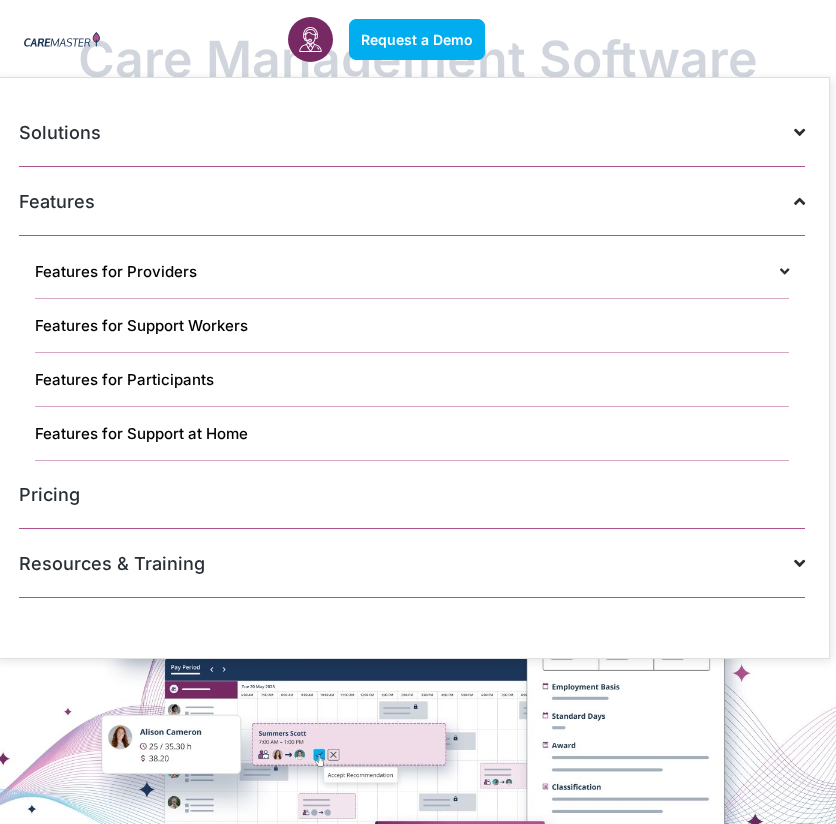 click on "Features for Providers" 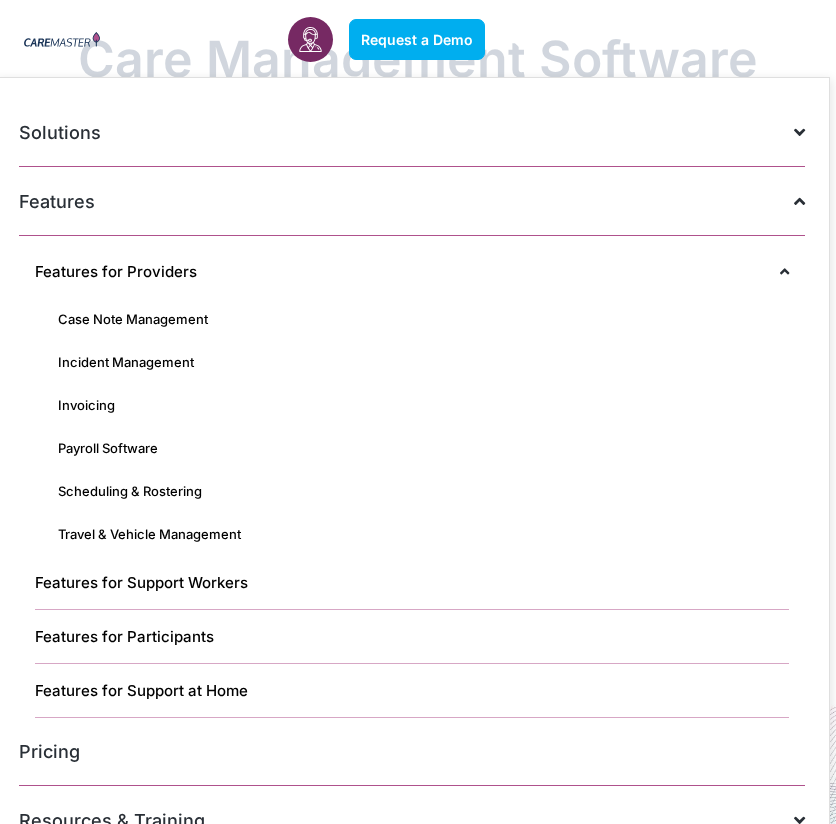 click on "Features for Support Workers" 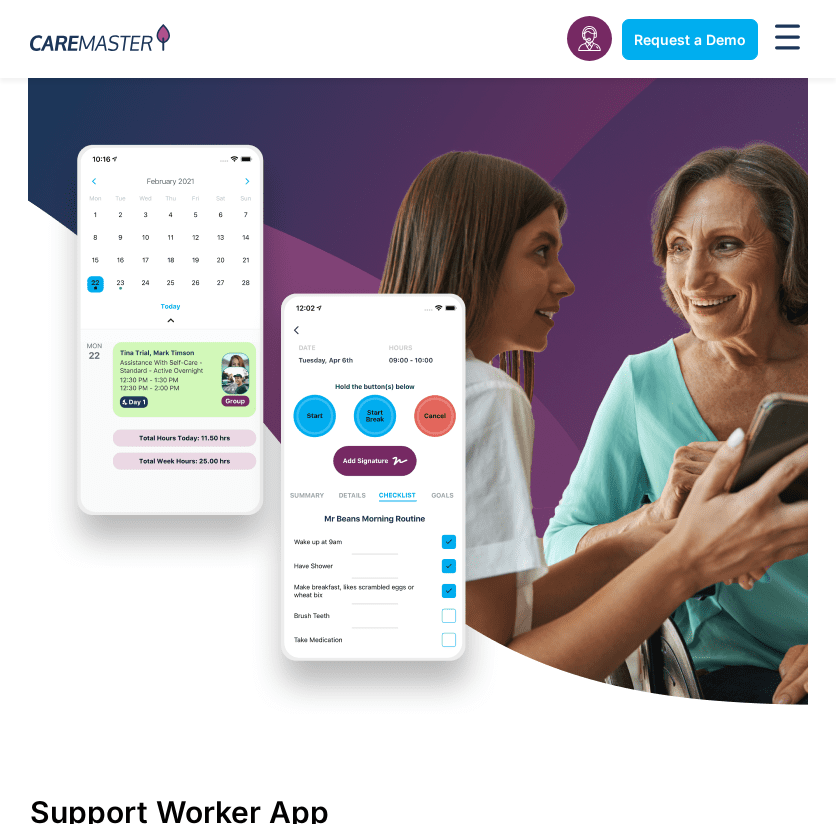 scroll, scrollTop: 0, scrollLeft: 0, axis: both 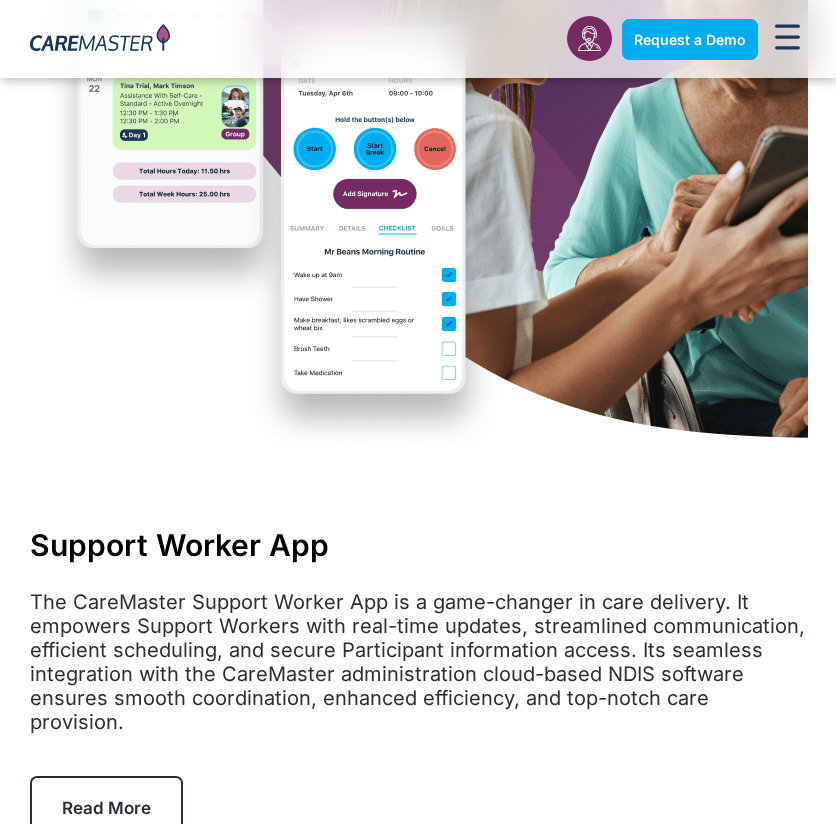 click 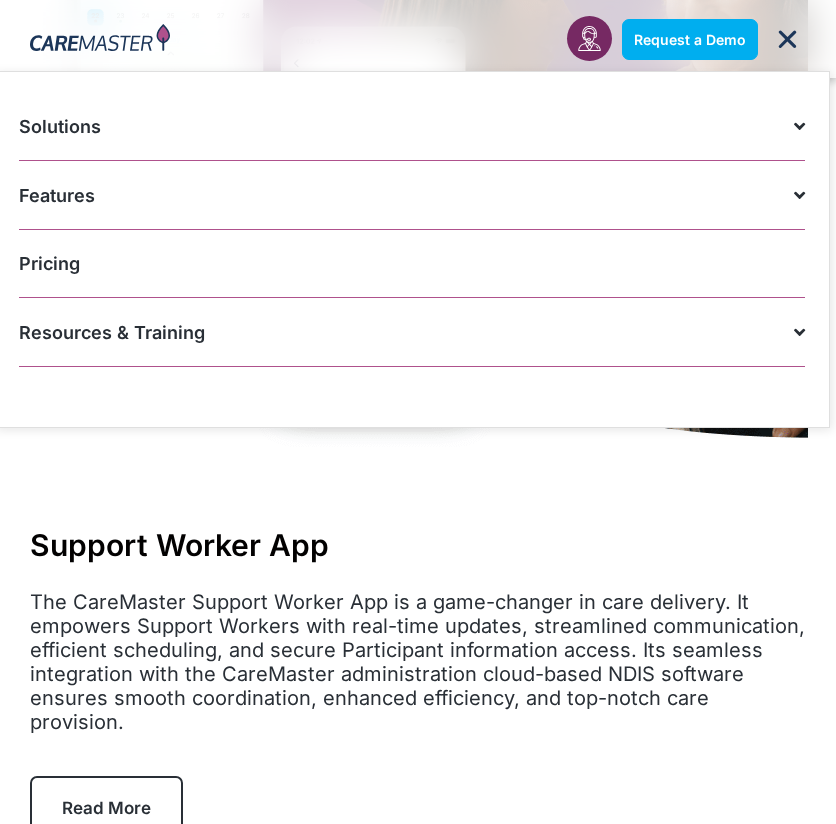 click on "Features" 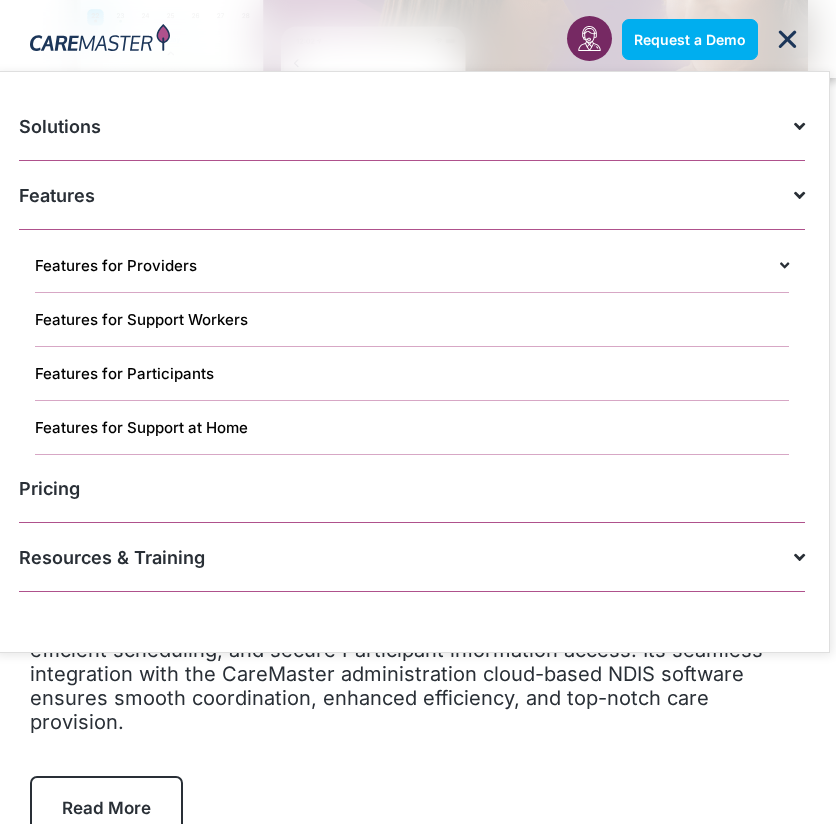 click on "Pricing" 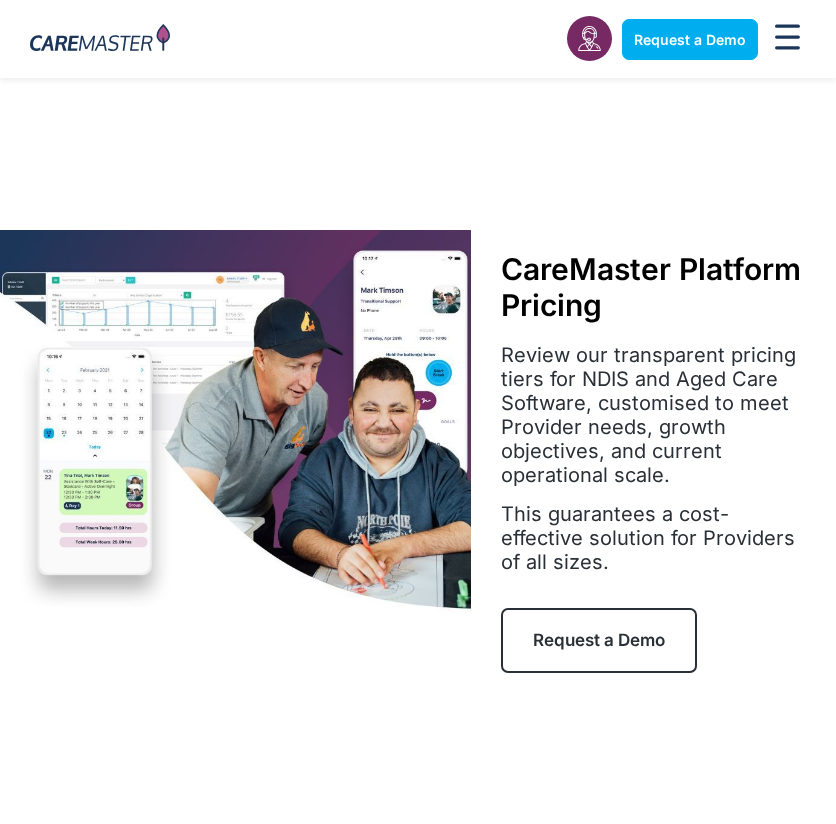 scroll, scrollTop: 0, scrollLeft: 0, axis: both 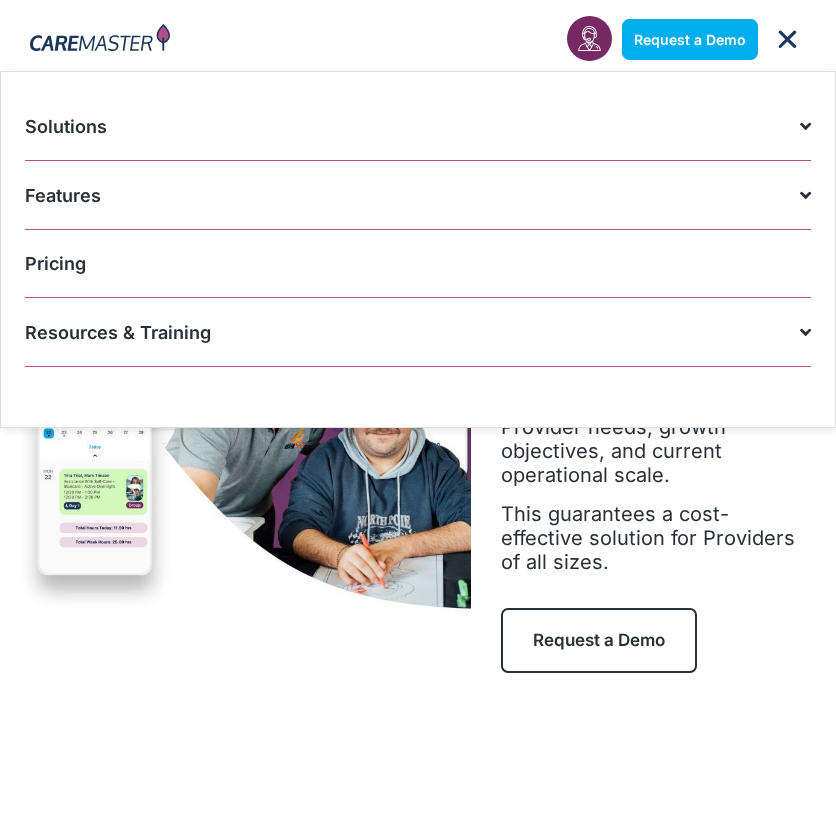 click on "Features" 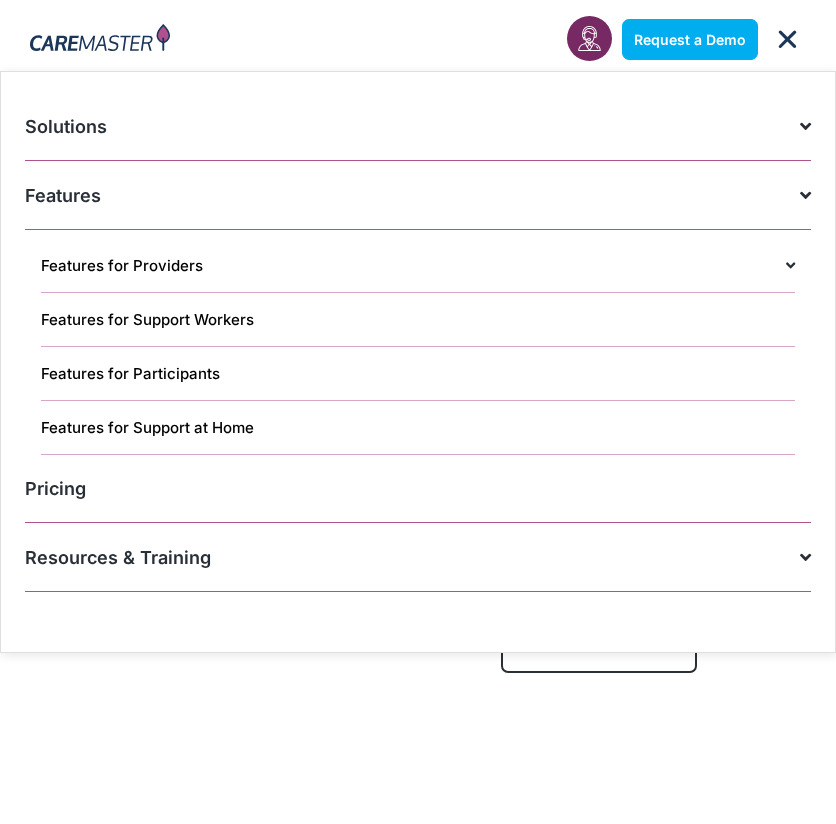 click on "Features for Providers" 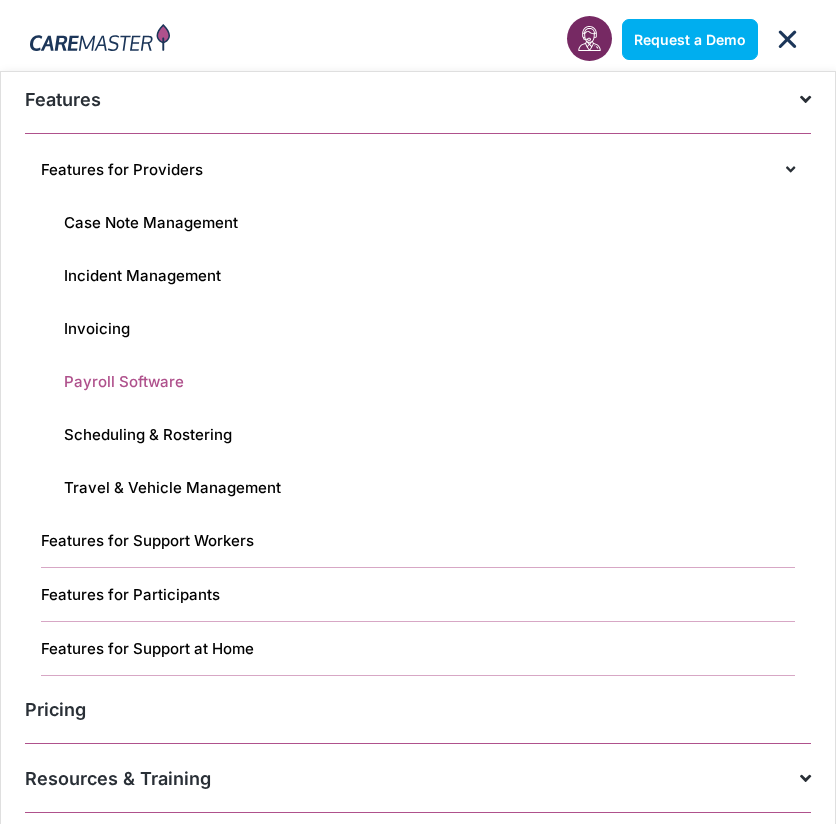 scroll, scrollTop: 97, scrollLeft: 0, axis: vertical 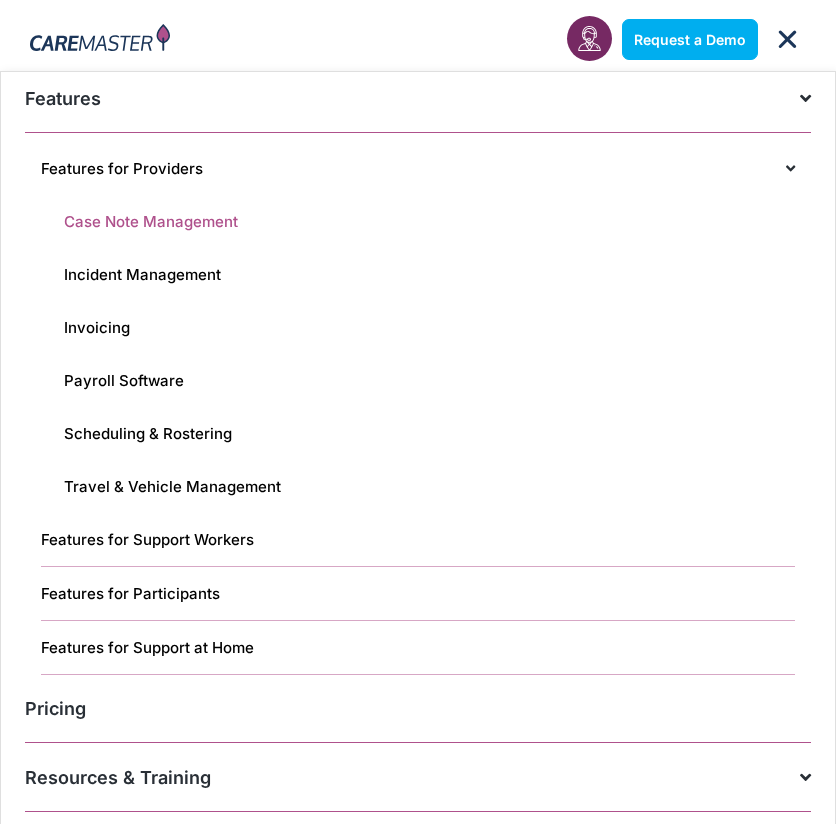 click on "Case Note Management" 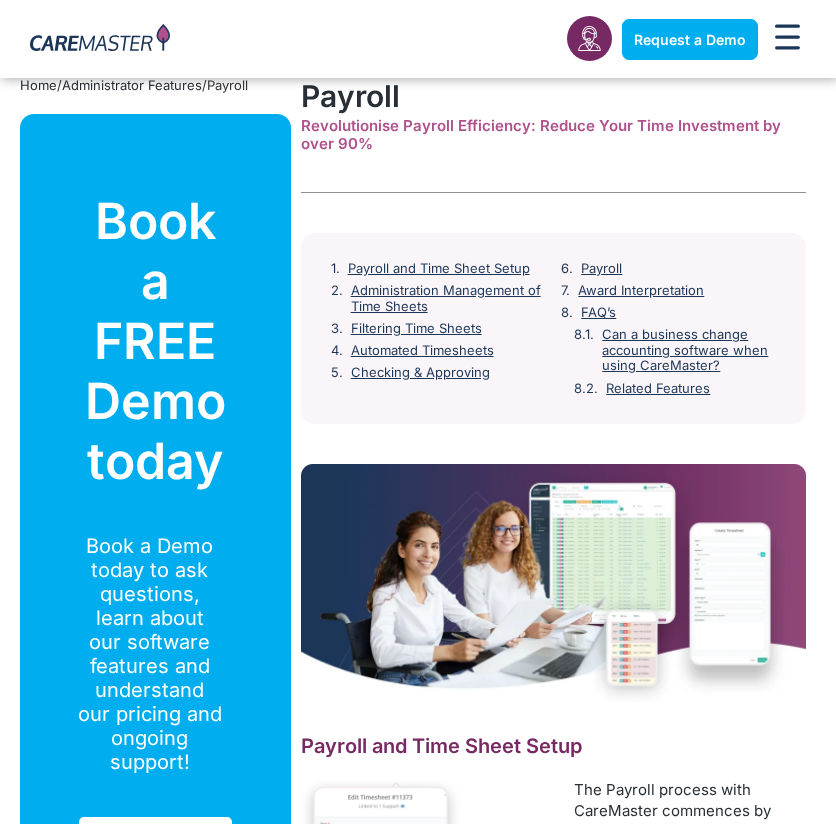 scroll, scrollTop: 423, scrollLeft: 0, axis: vertical 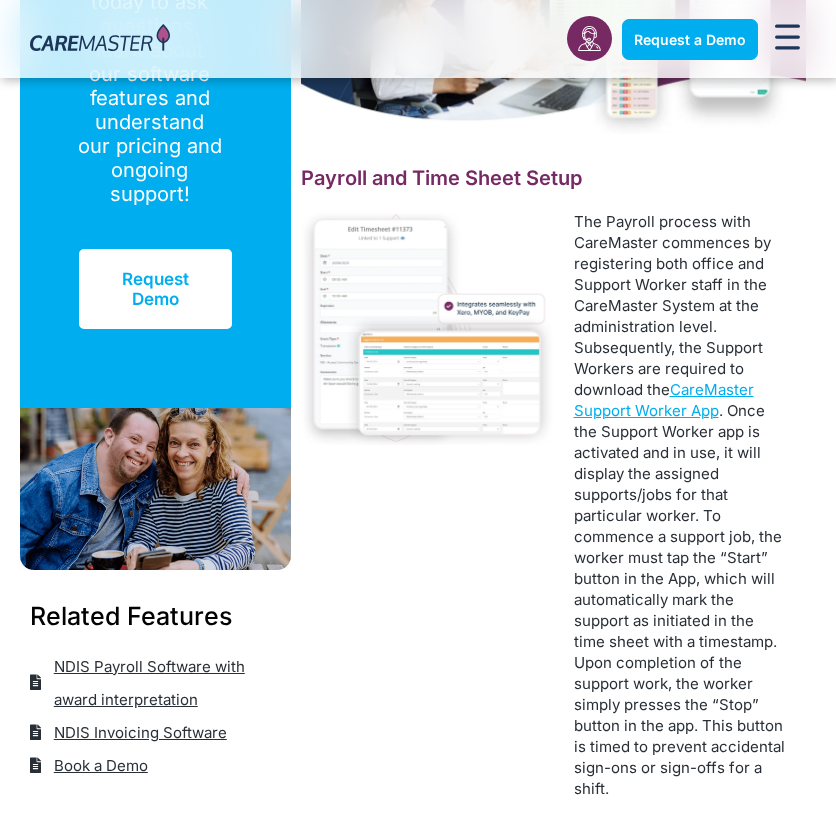 click at bounding box center [427, 328] 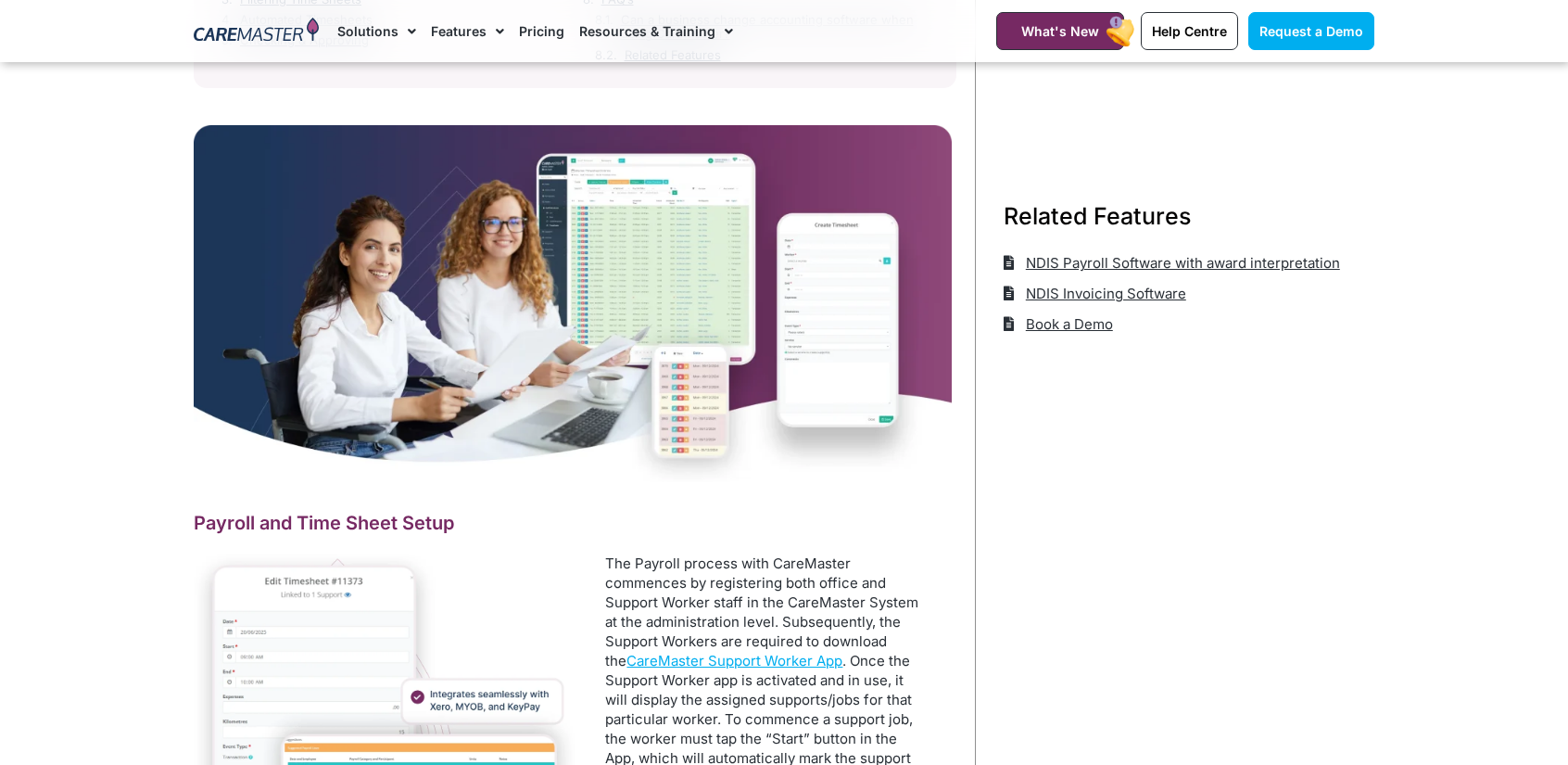 scroll, scrollTop: 460, scrollLeft: 0, axis: vertical 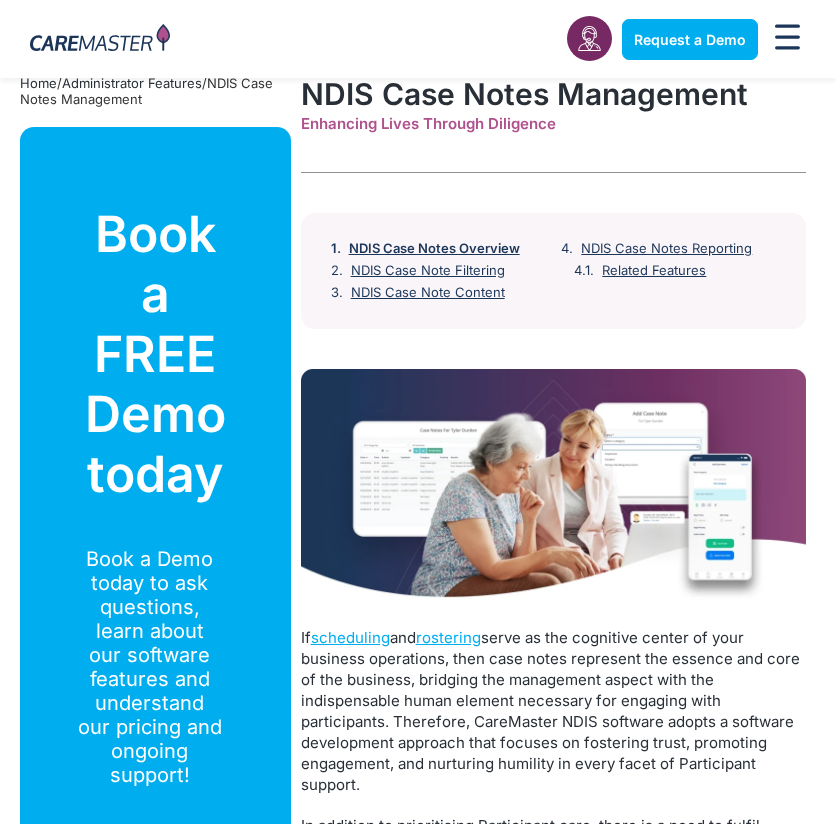 click on "NDIS Case Notes Overview" at bounding box center (434, 249) 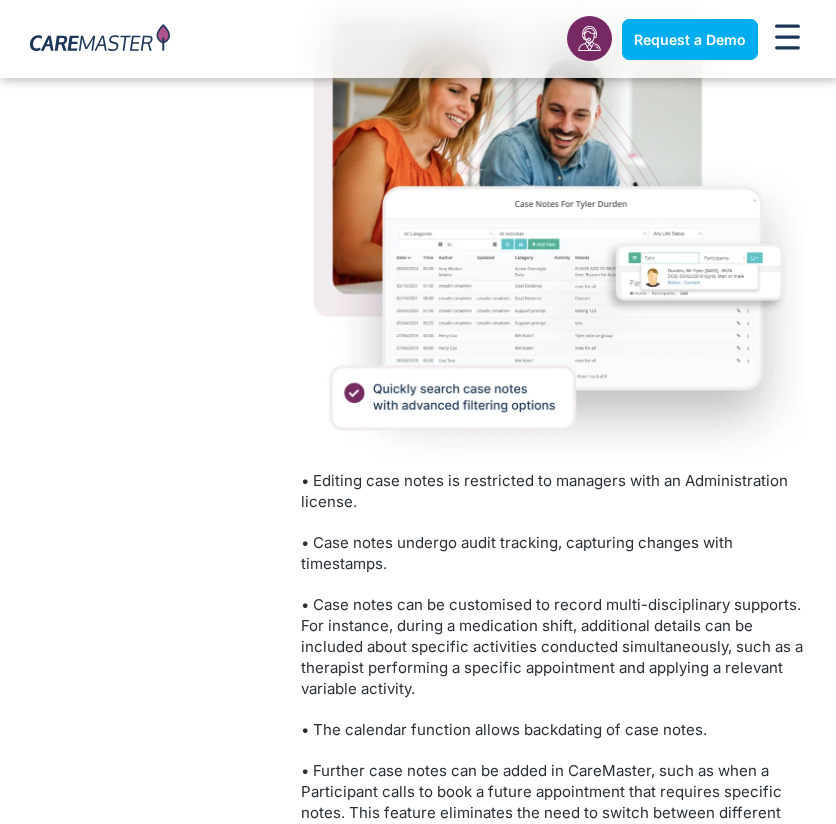 scroll, scrollTop: 1872, scrollLeft: 0, axis: vertical 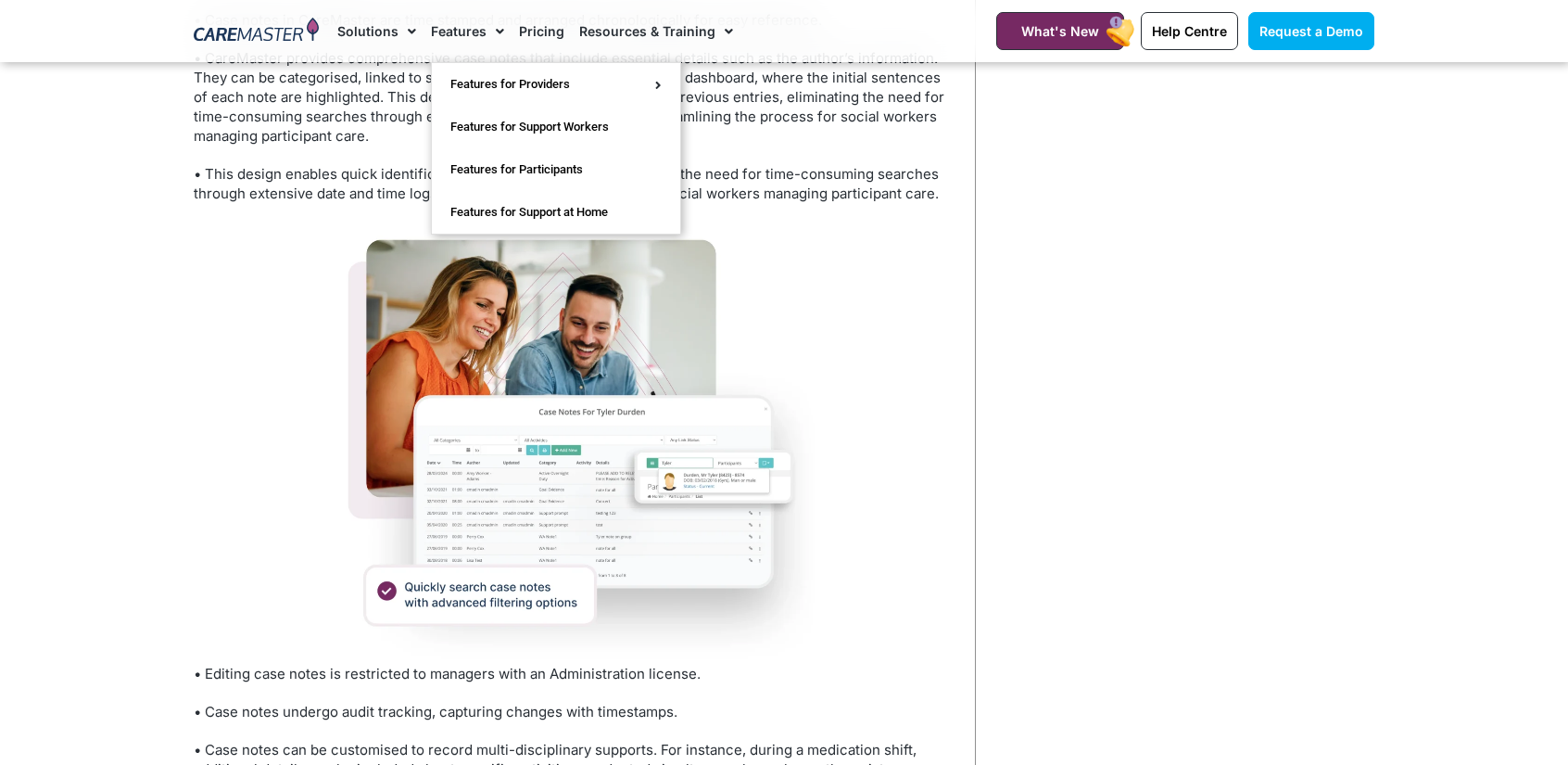 click on "Features" 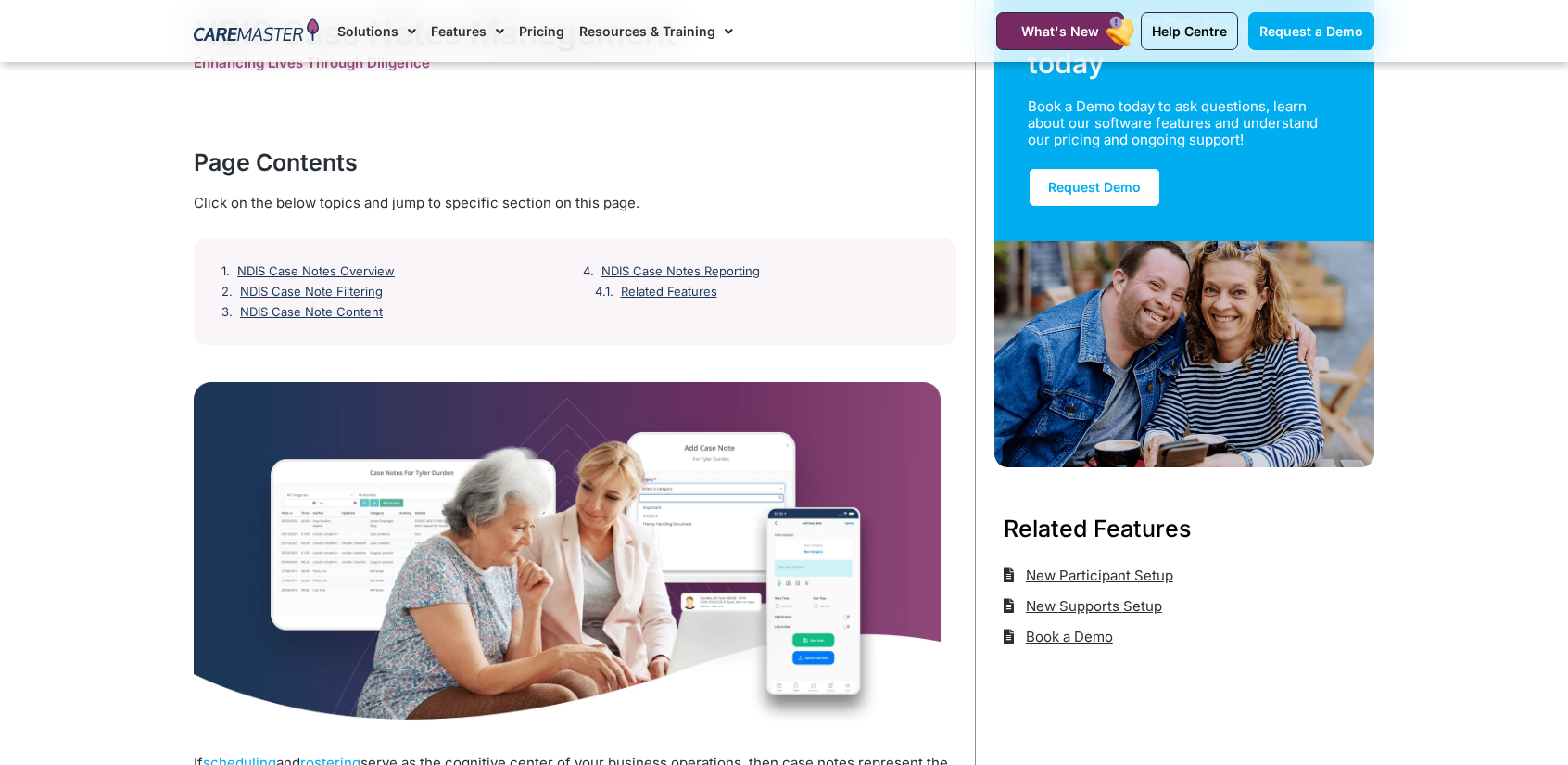 scroll, scrollTop: 129, scrollLeft: 0, axis: vertical 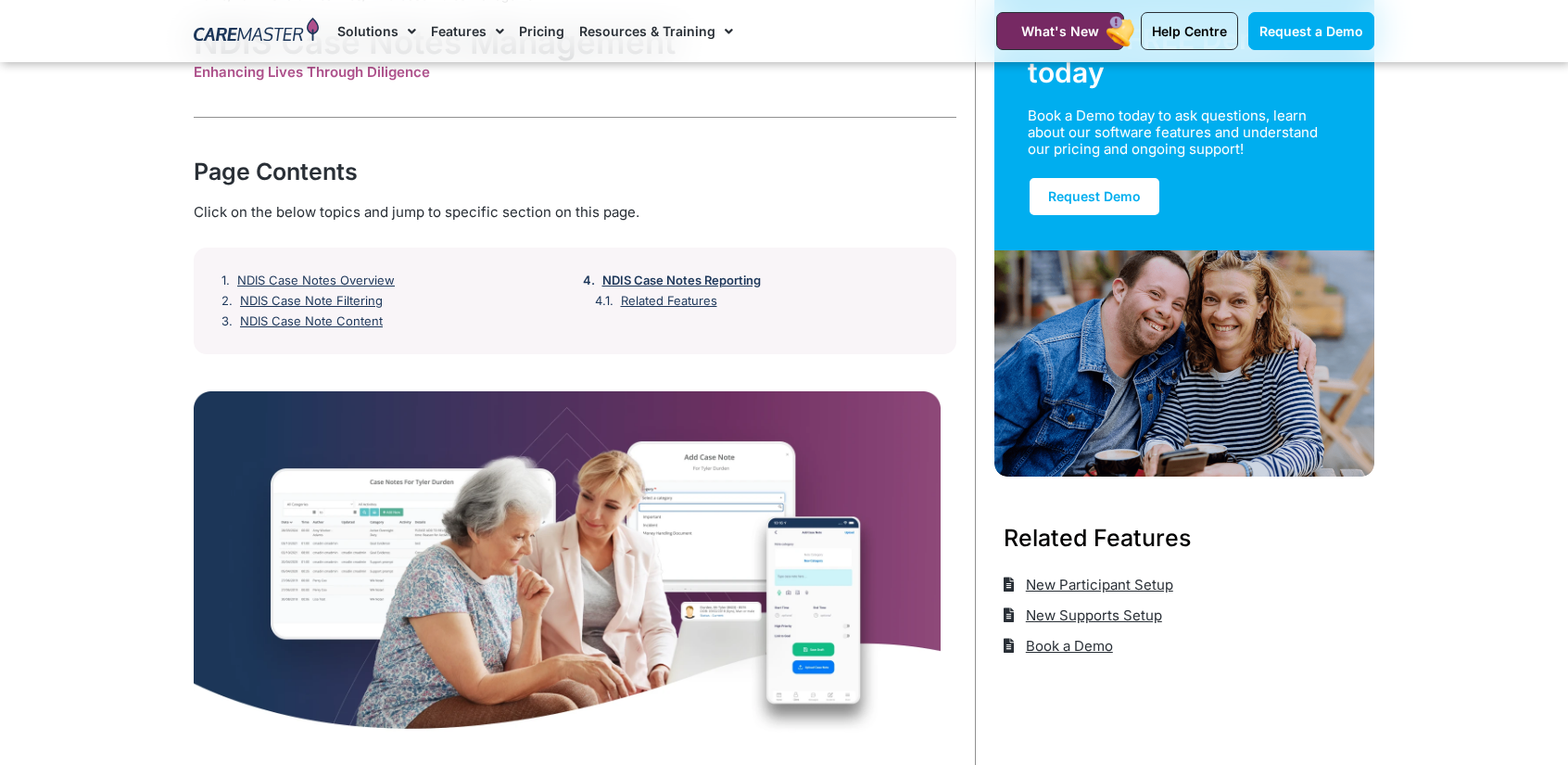 click on "NDIS Case Notes Reporting" at bounding box center (681, 281) 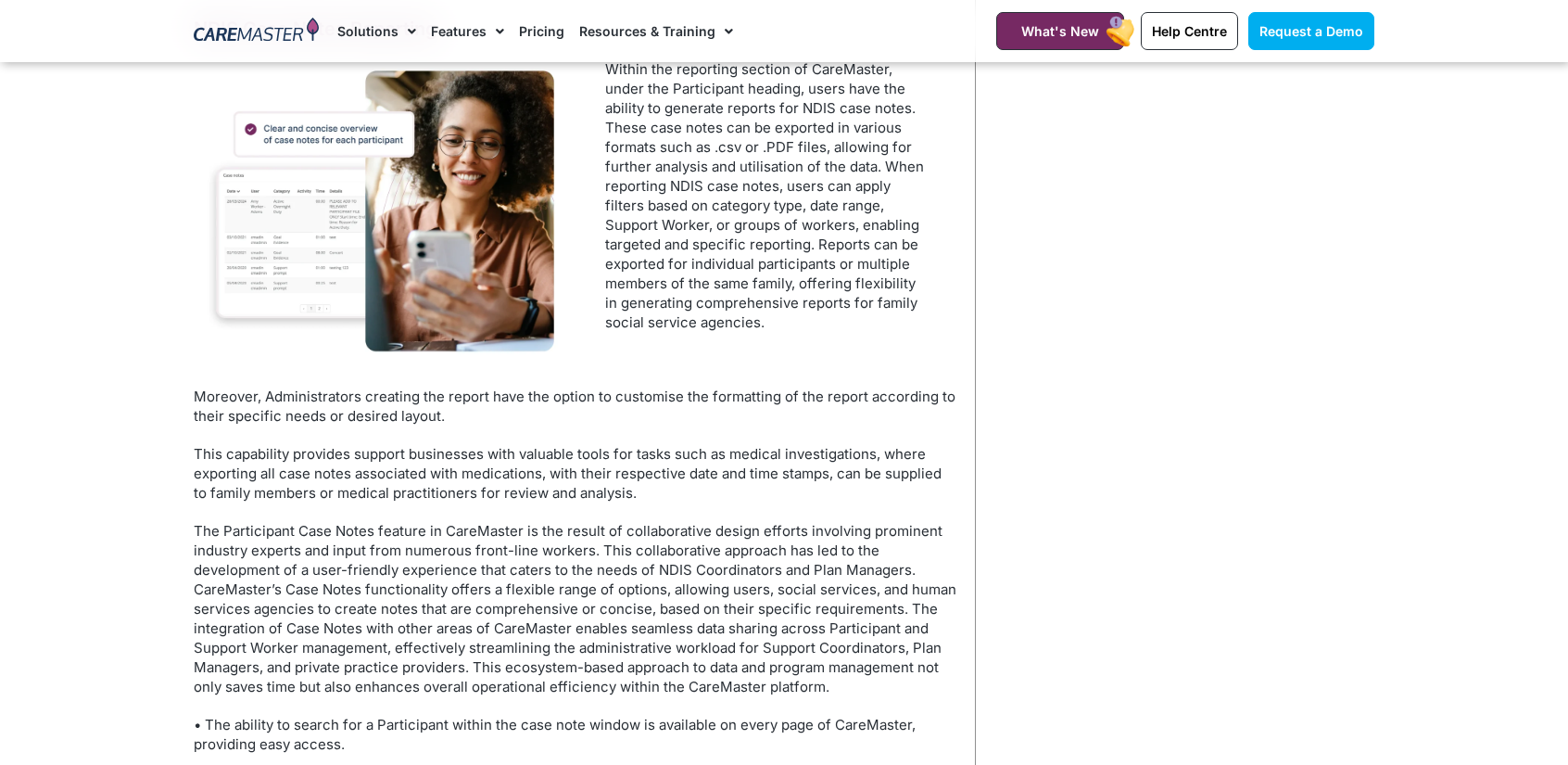 scroll, scrollTop: 5774, scrollLeft: 0, axis: vertical 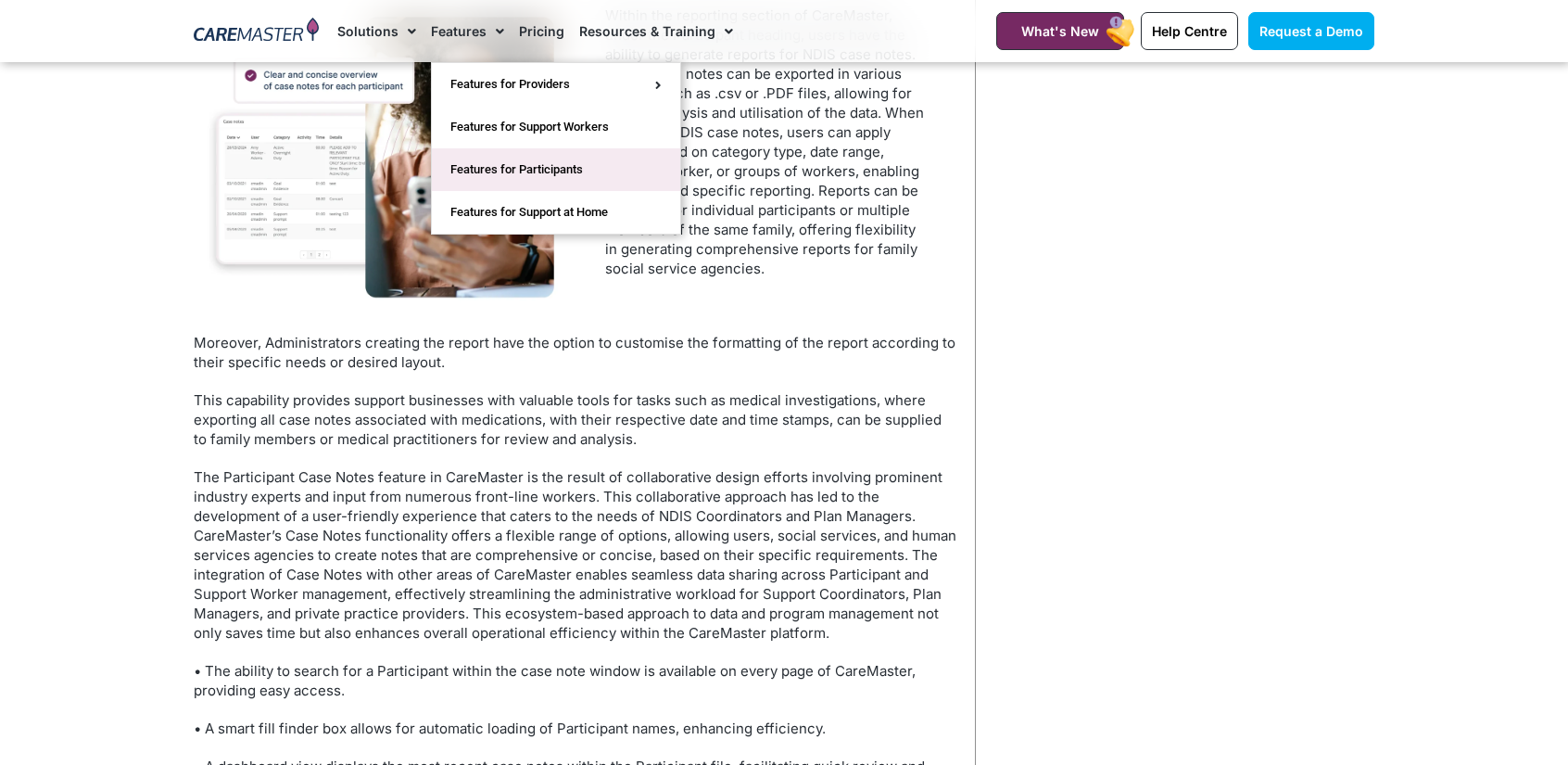 click on "Features for Participants" 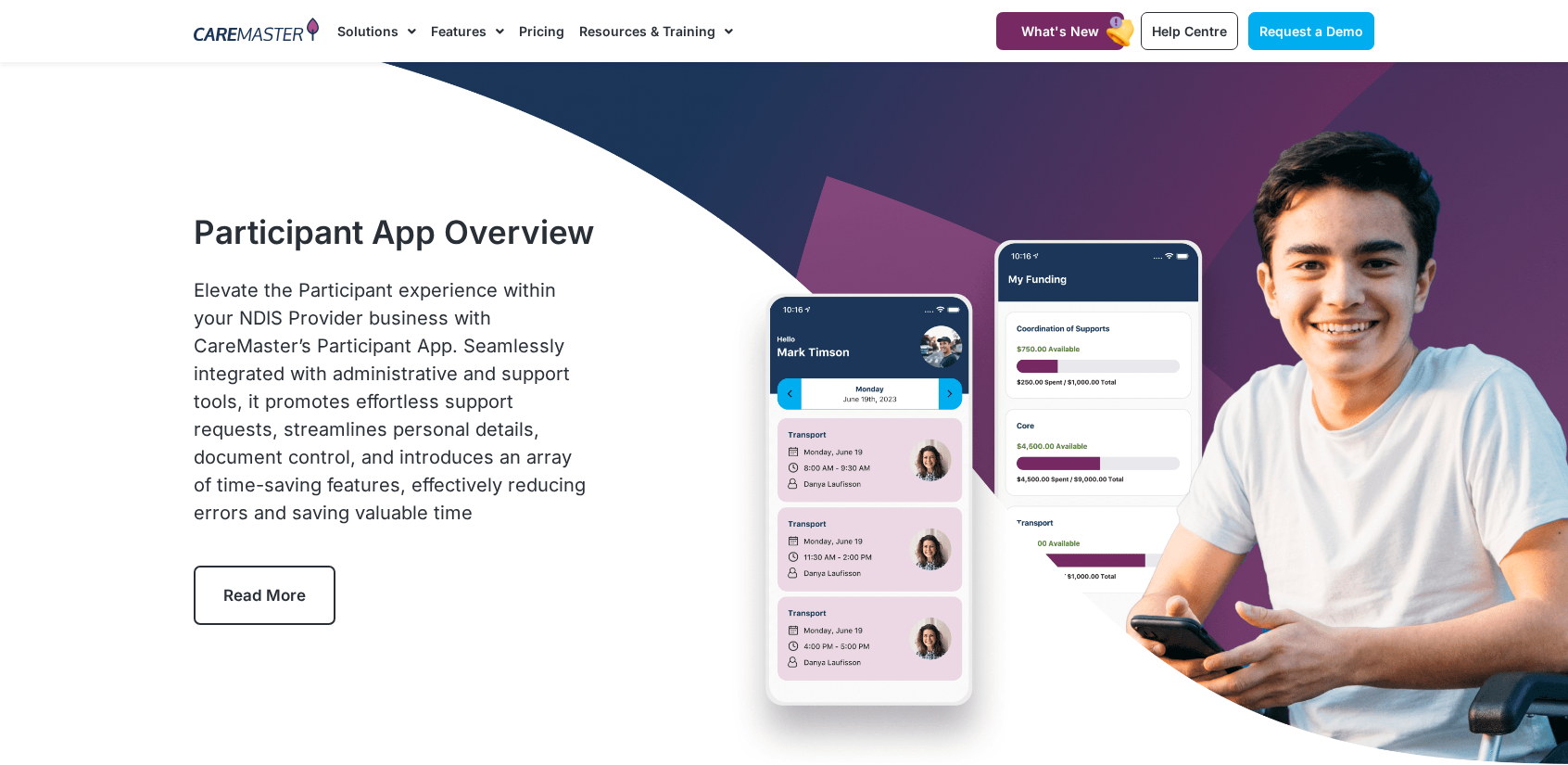 scroll, scrollTop: 0, scrollLeft: 0, axis: both 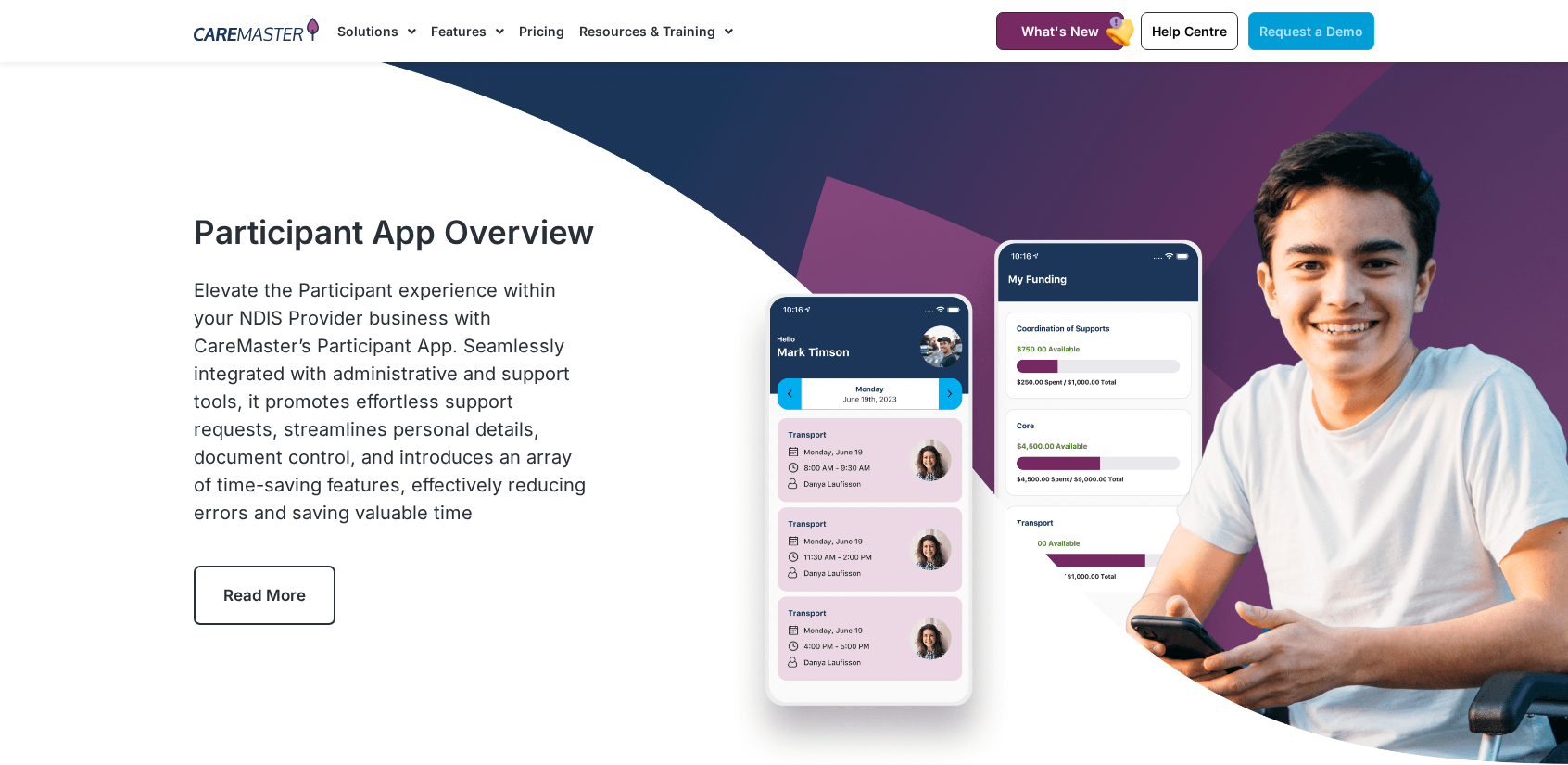 click on "Request a Demo" 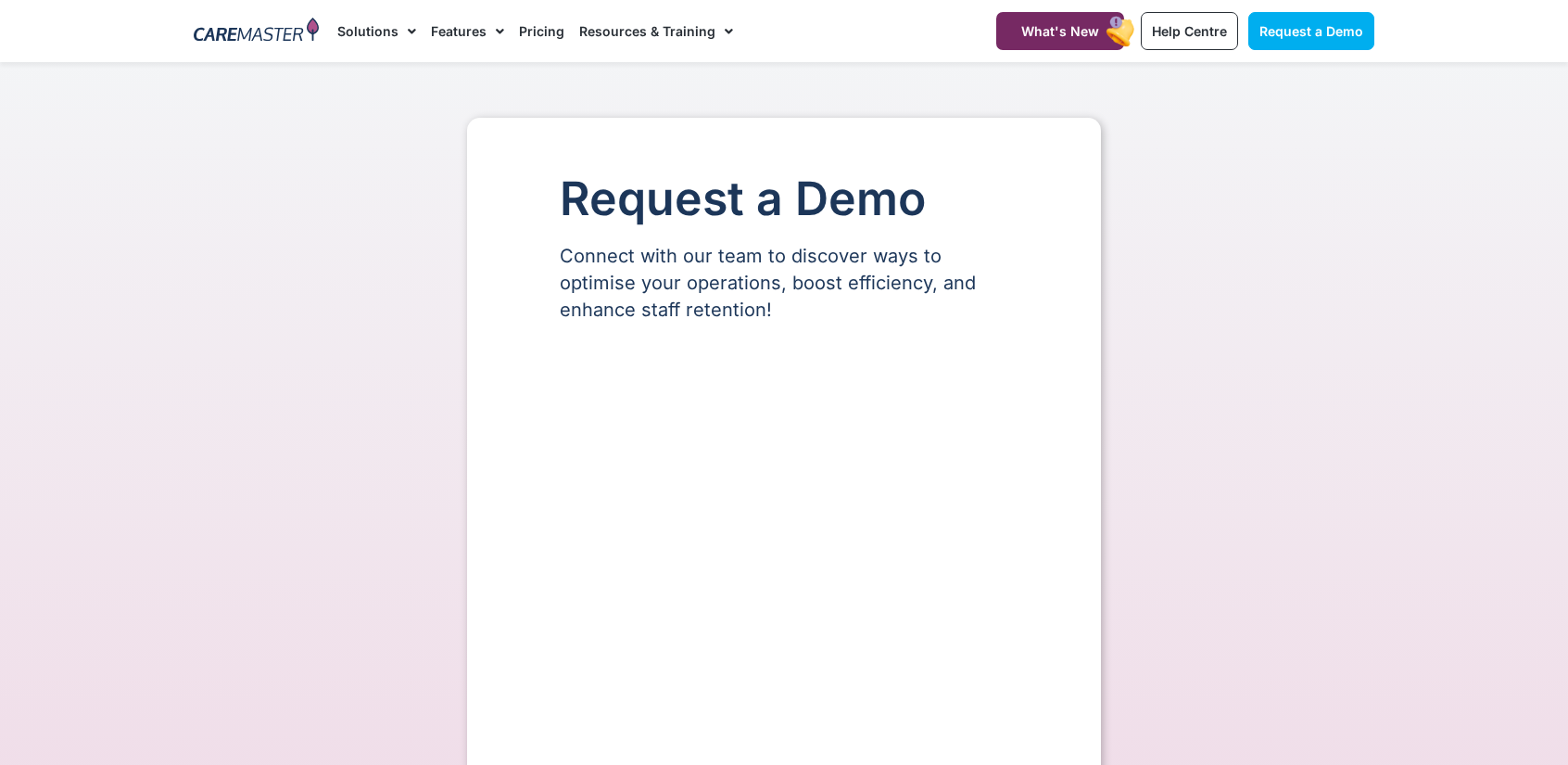 scroll, scrollTop: 0, scrollLeft: 0, axis: both 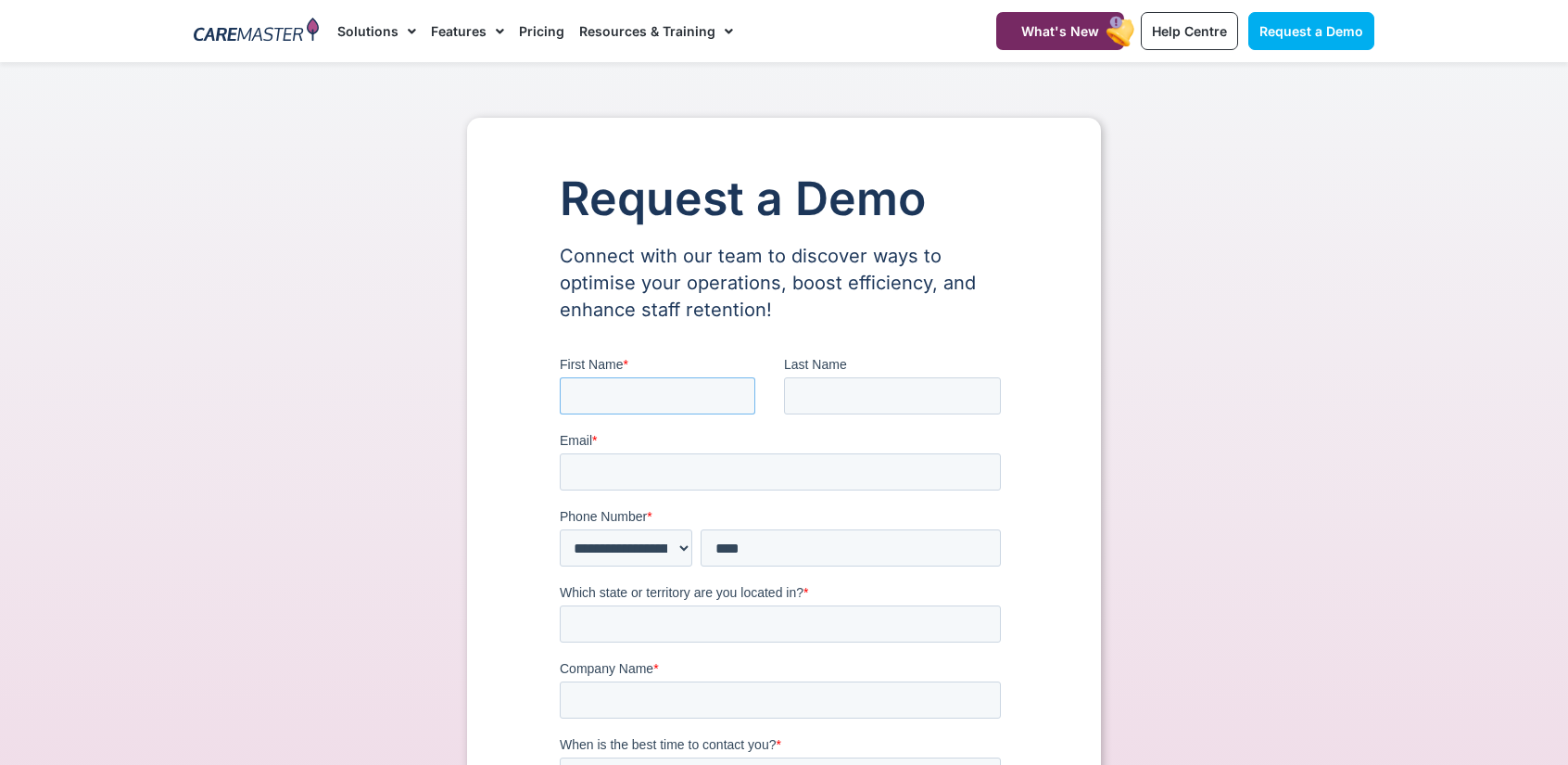 click on "First Name *" at bounding box center (657, 396) 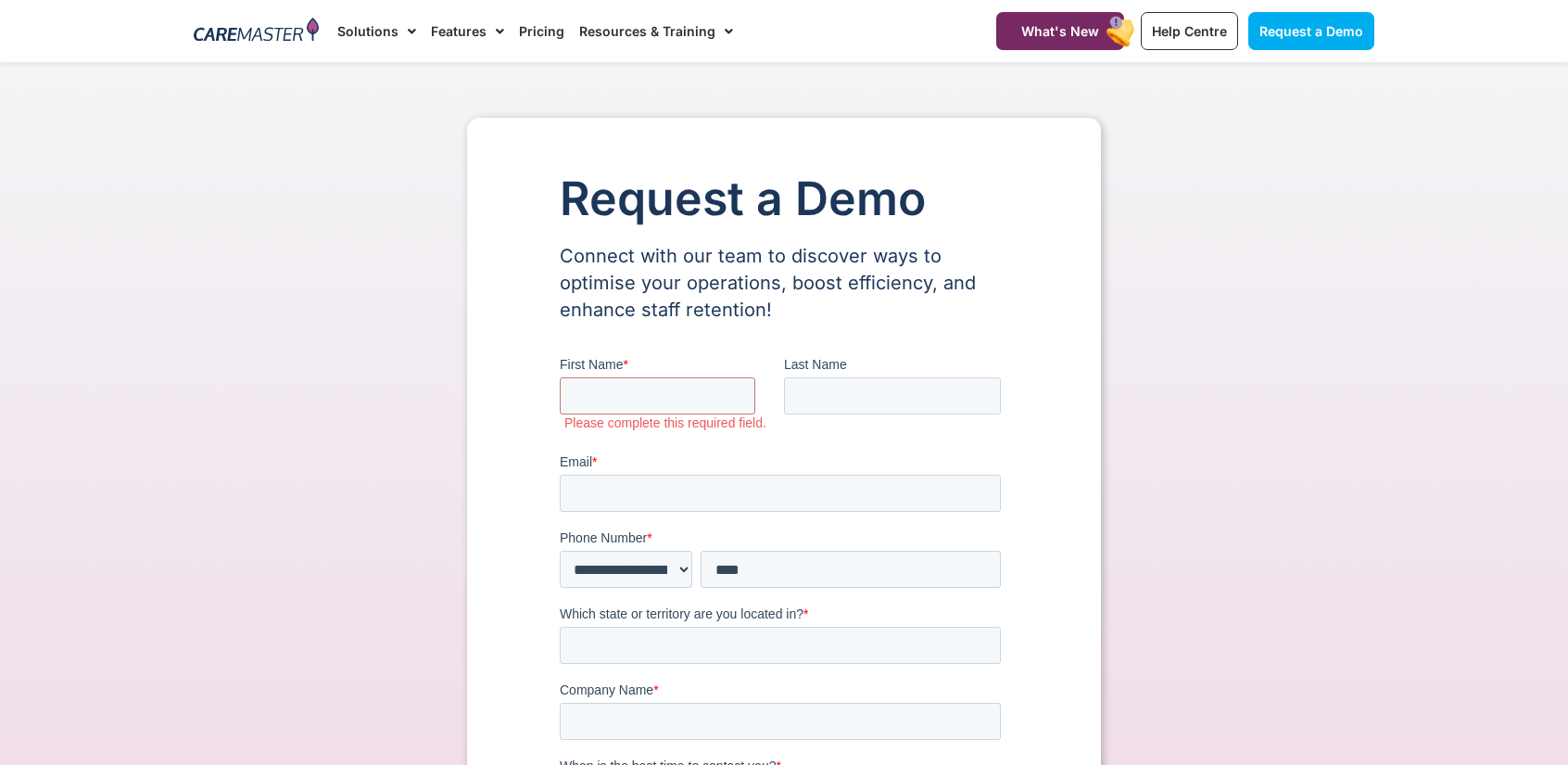 click on "Request a Demo
Connect with our team to discover ways to optimise your operations, boost efficiency, and enhance staff retention!" at bounding box center (784, 797) 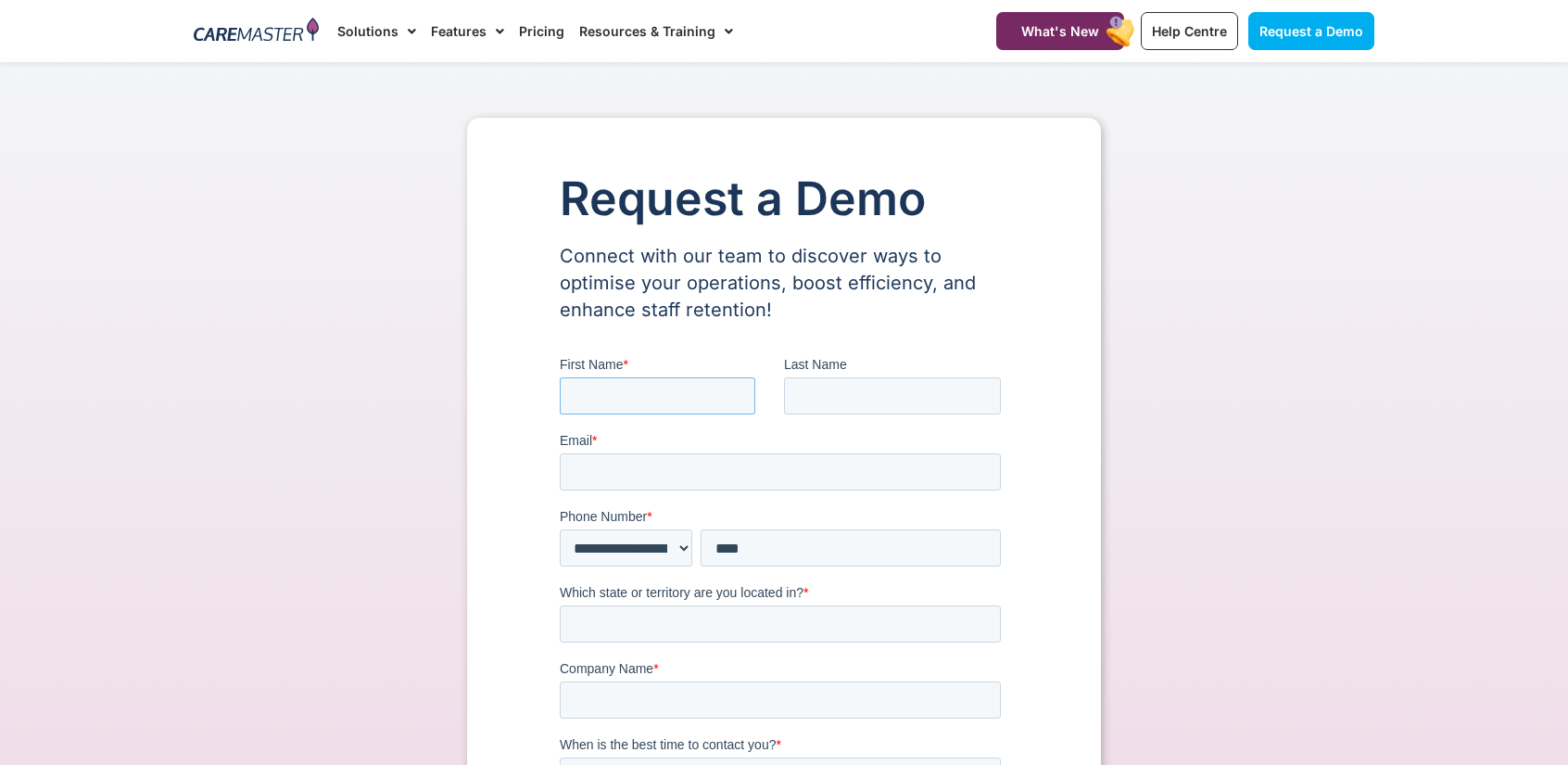 click on "First Name *" at bounding box center [657, 396] 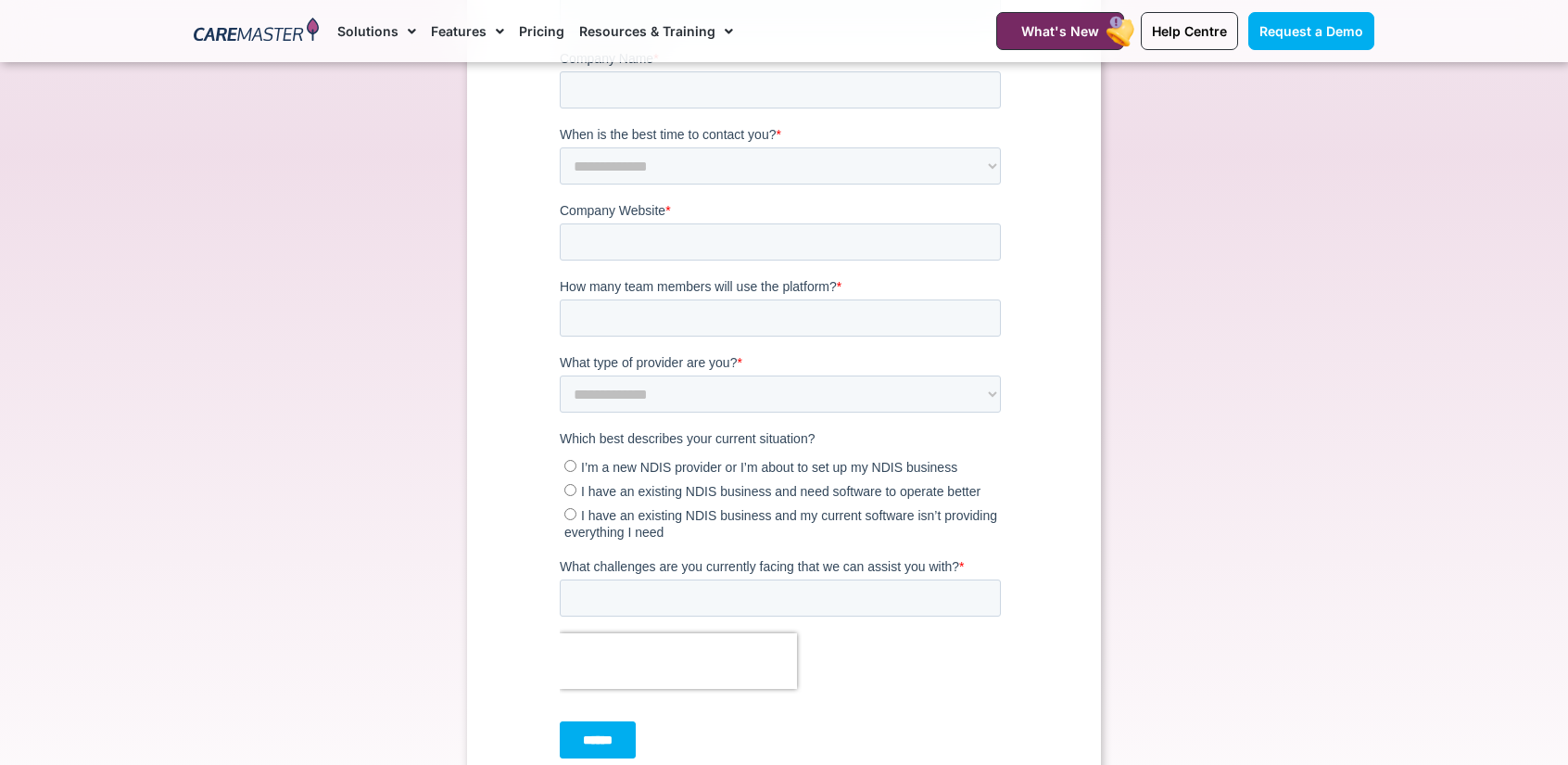 scroll, scrollTop: 606, scrollLeft: 0, axis: vertical 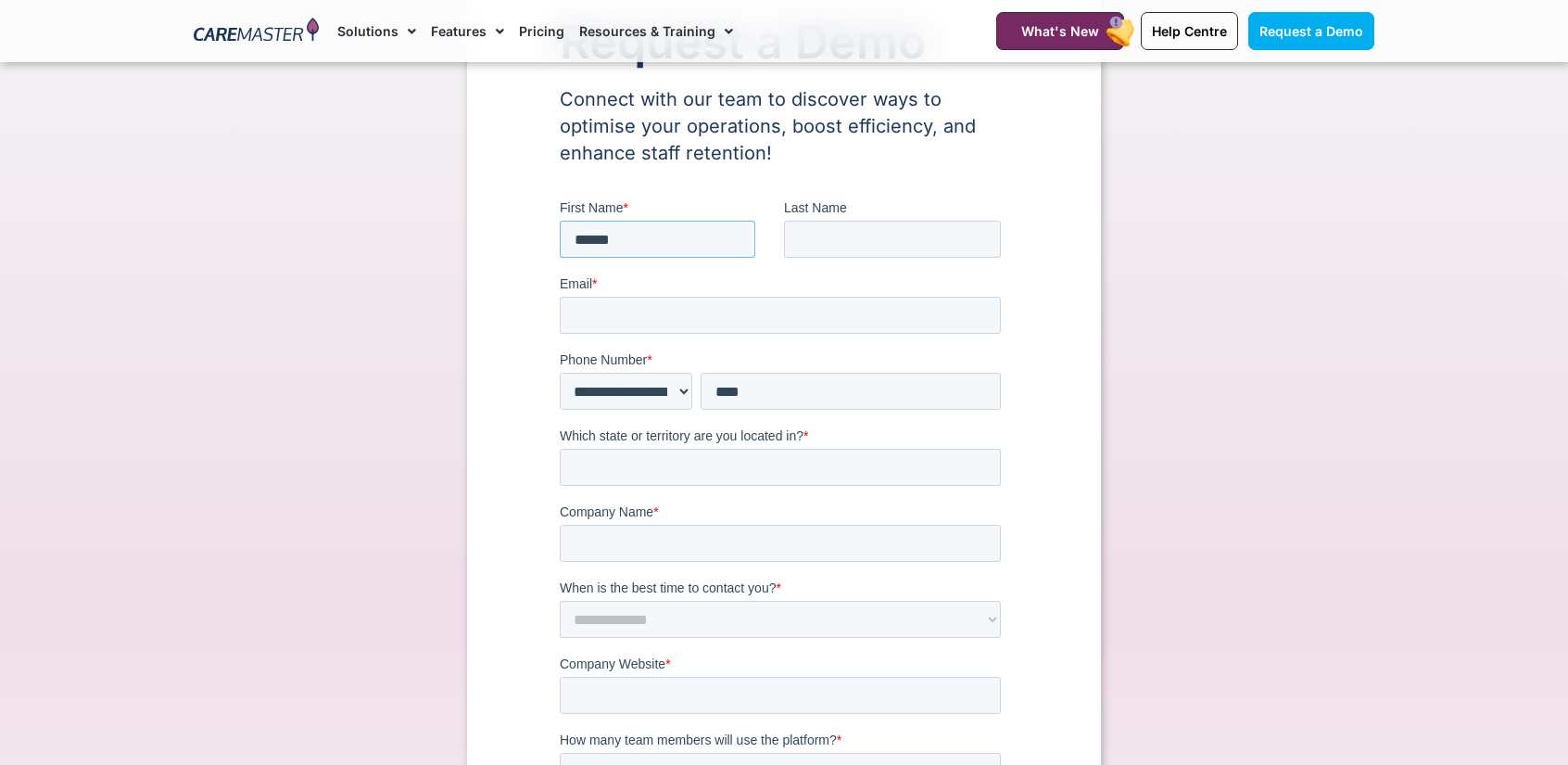 type on "******" 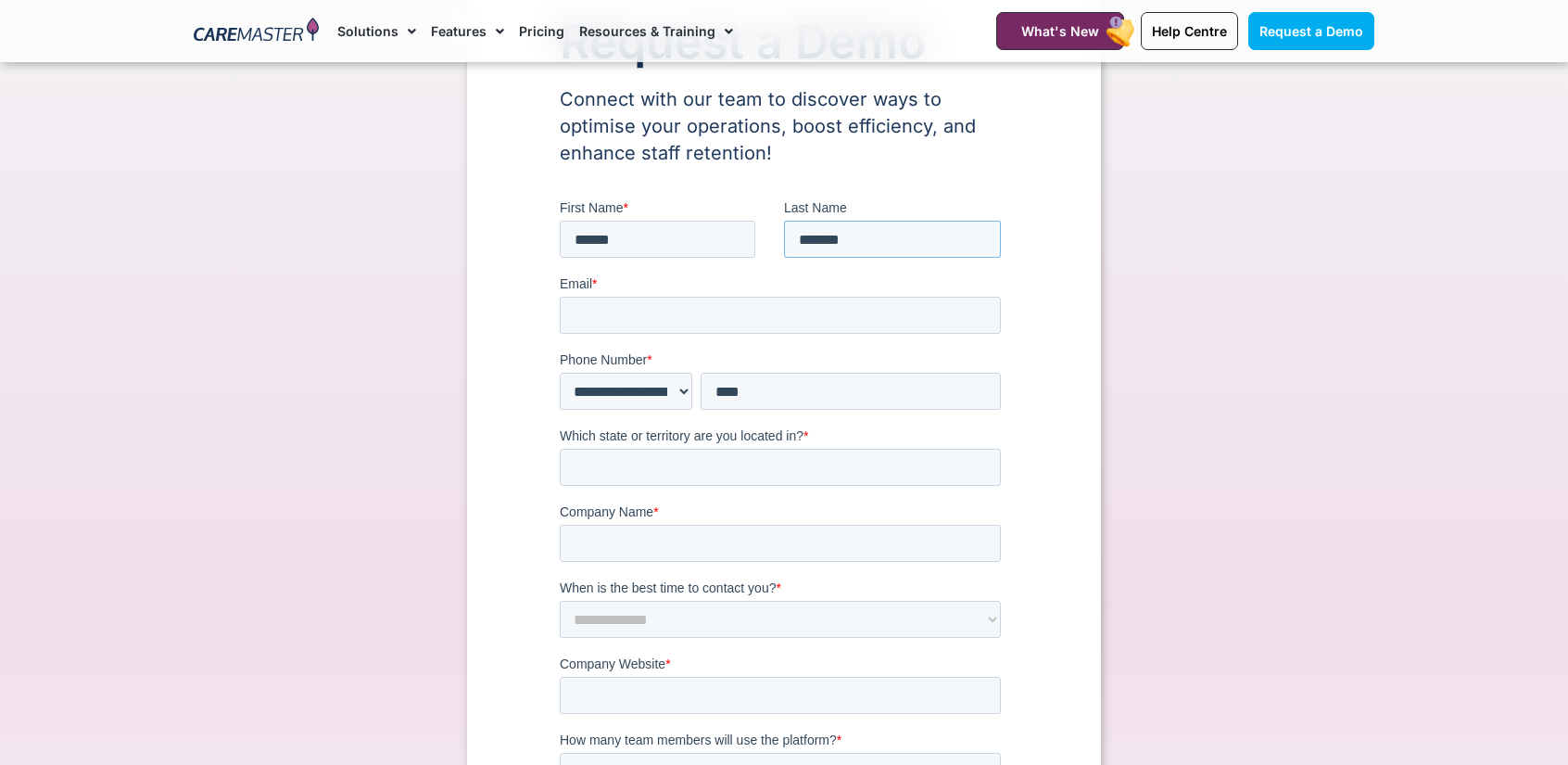 type on "*******" 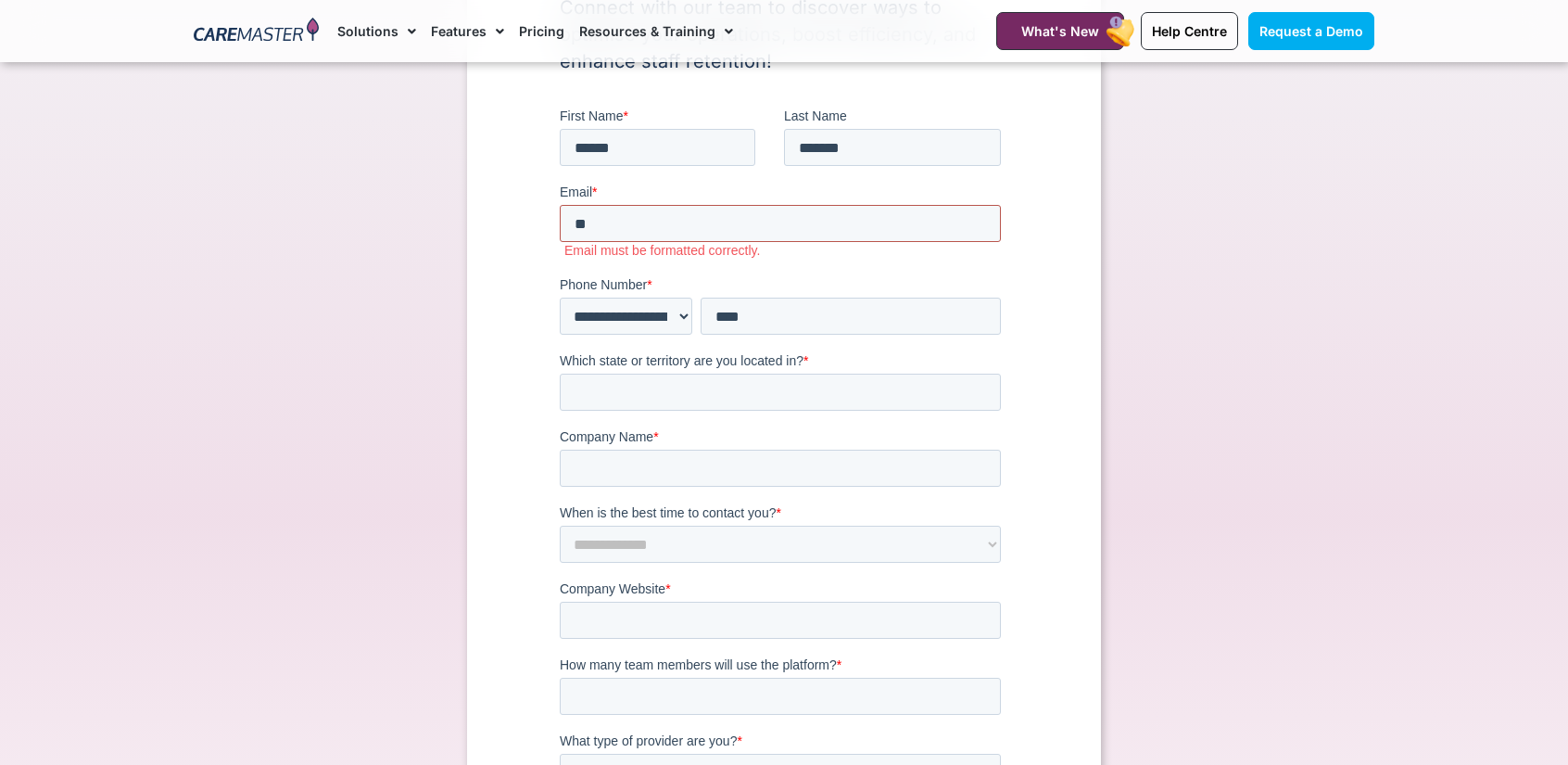 scroll, scrollTop: 250, scrollLeft: 0, axis: vertical 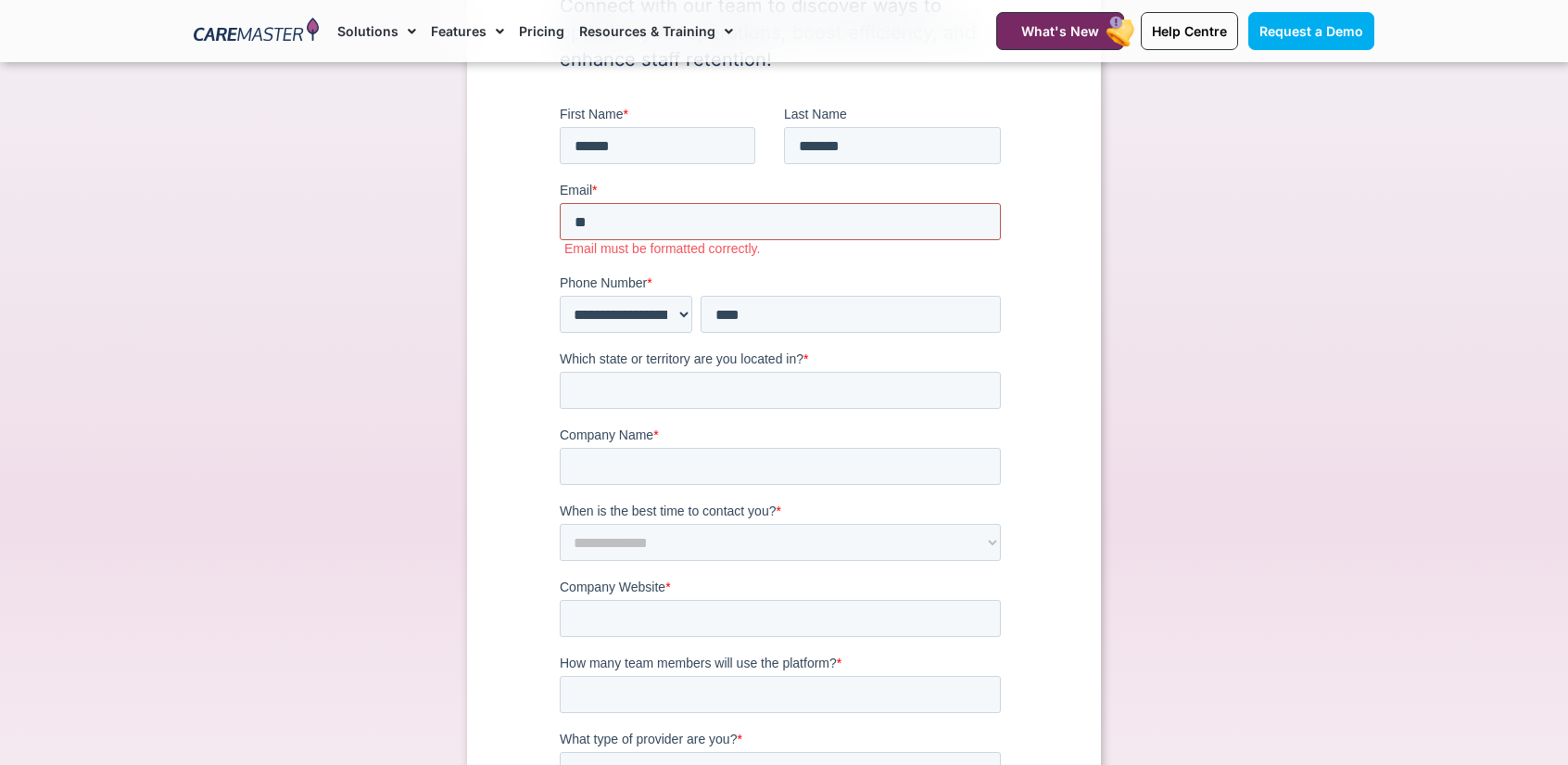 type on "*" 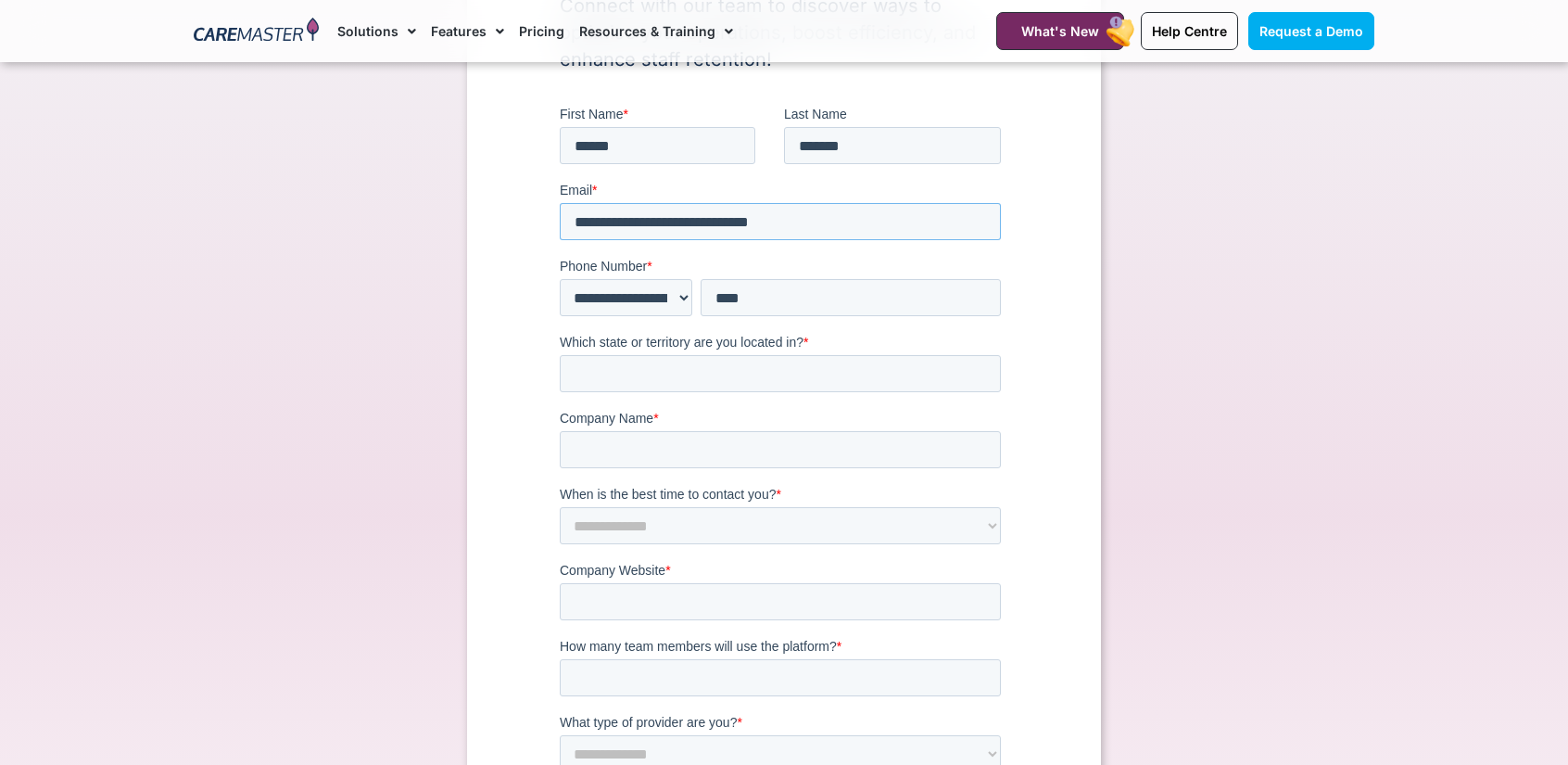 type on "**********" 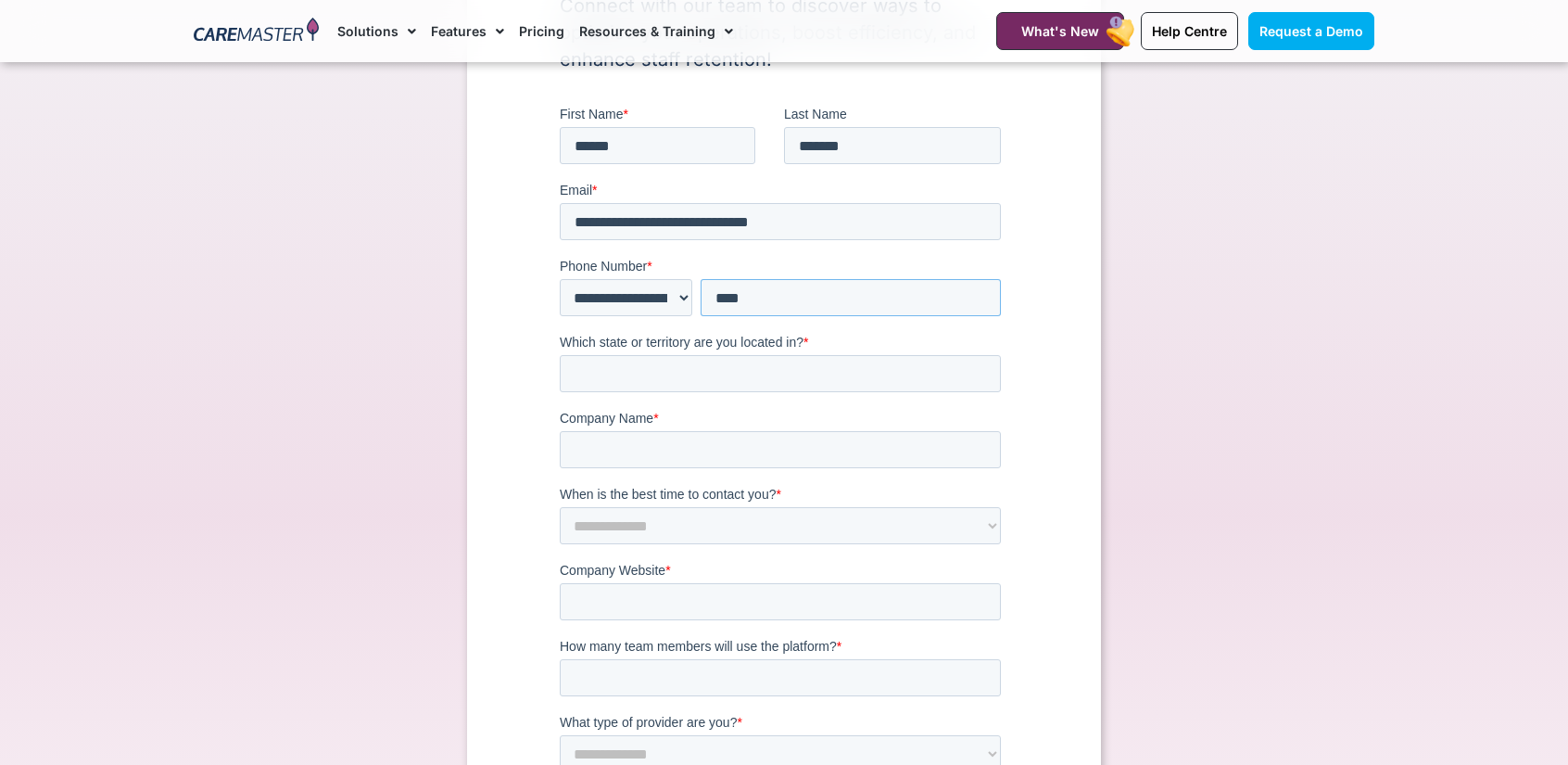 click on "***" at bounding box center (851, 298) 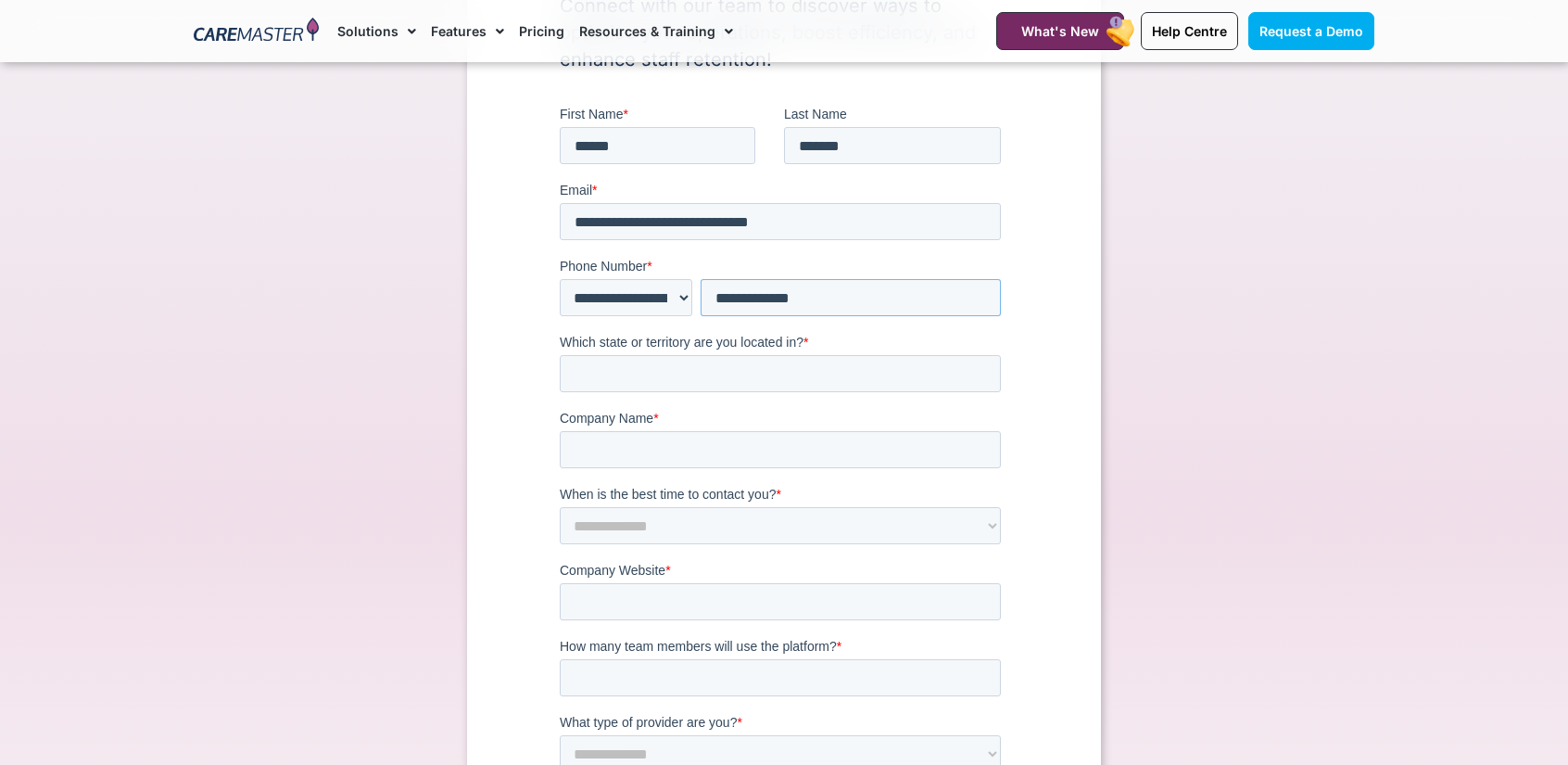 type on "**********" 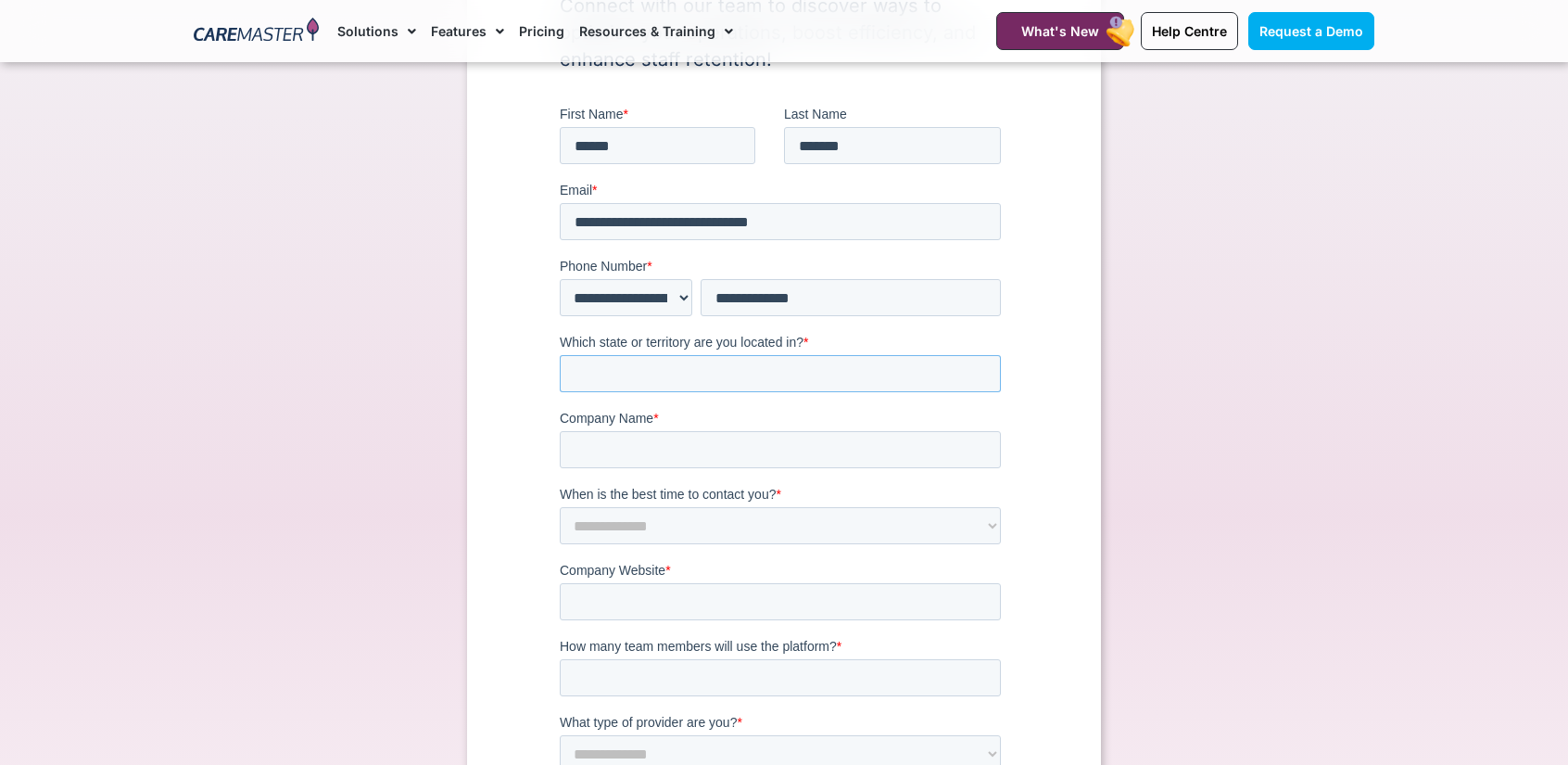 click on "Which state or territory are you located in? *" at bounding box center (780, 374) 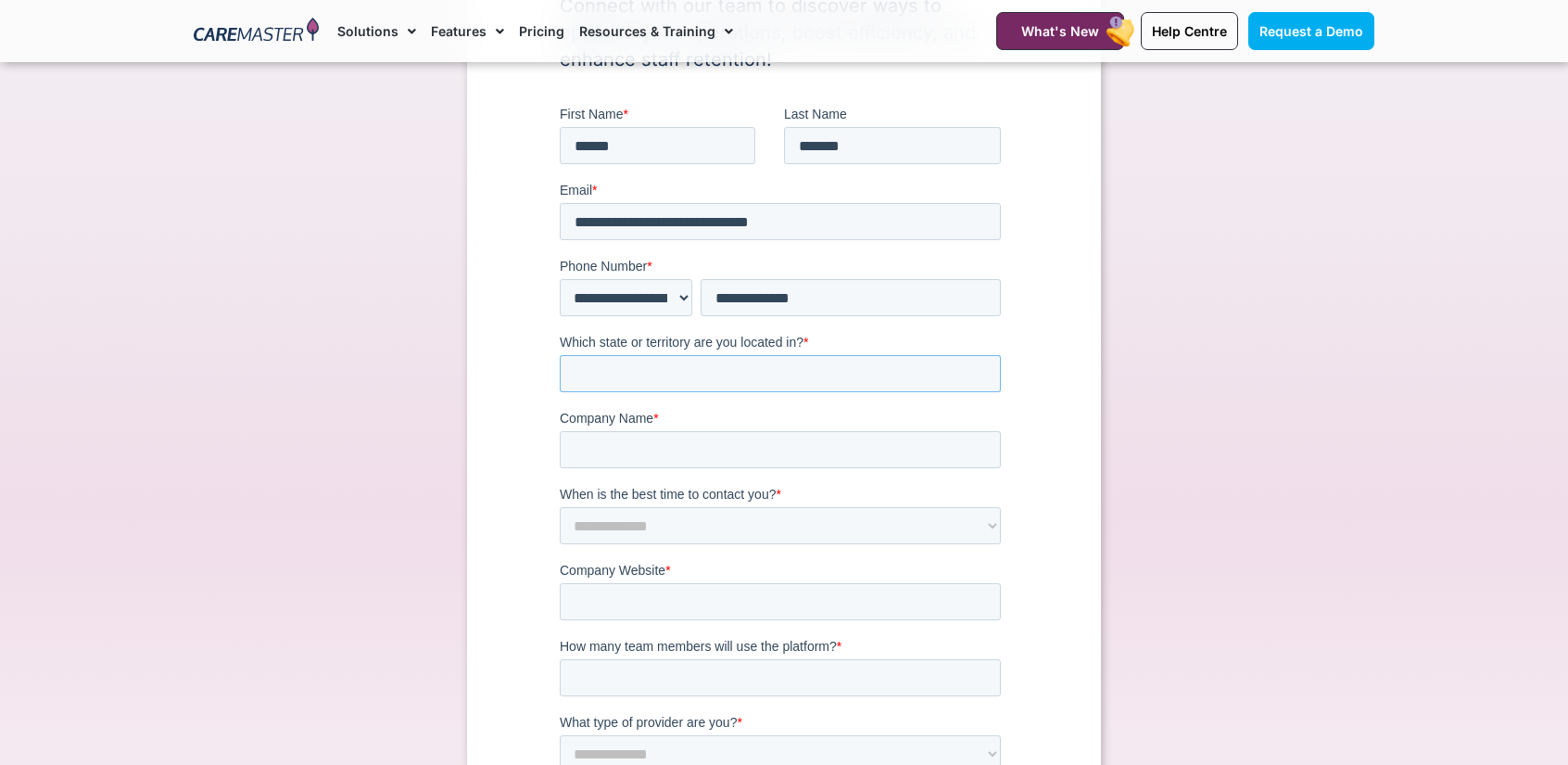 type on "***" 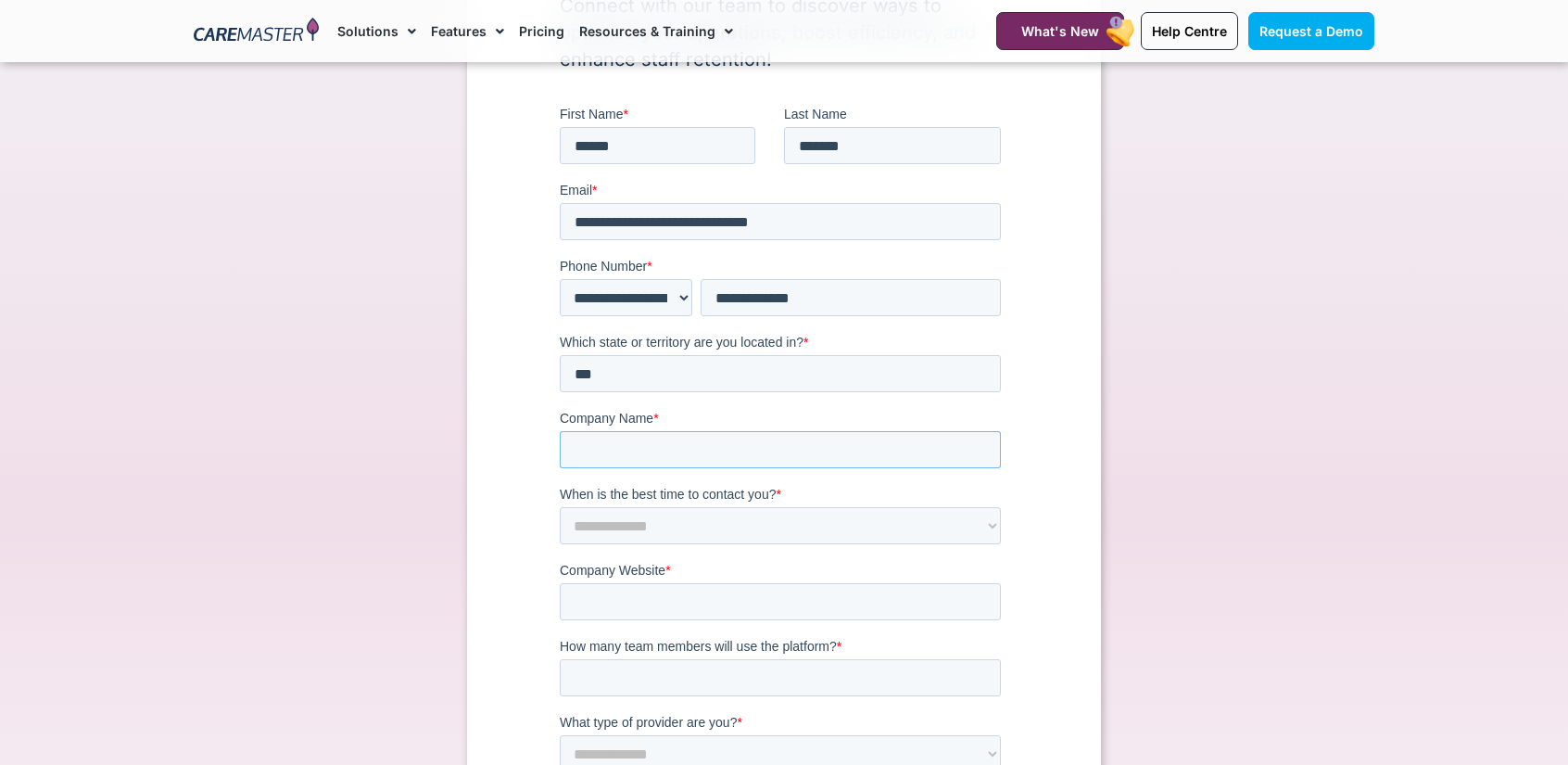 click on "Company Name *" at bounding box center (780, 450) 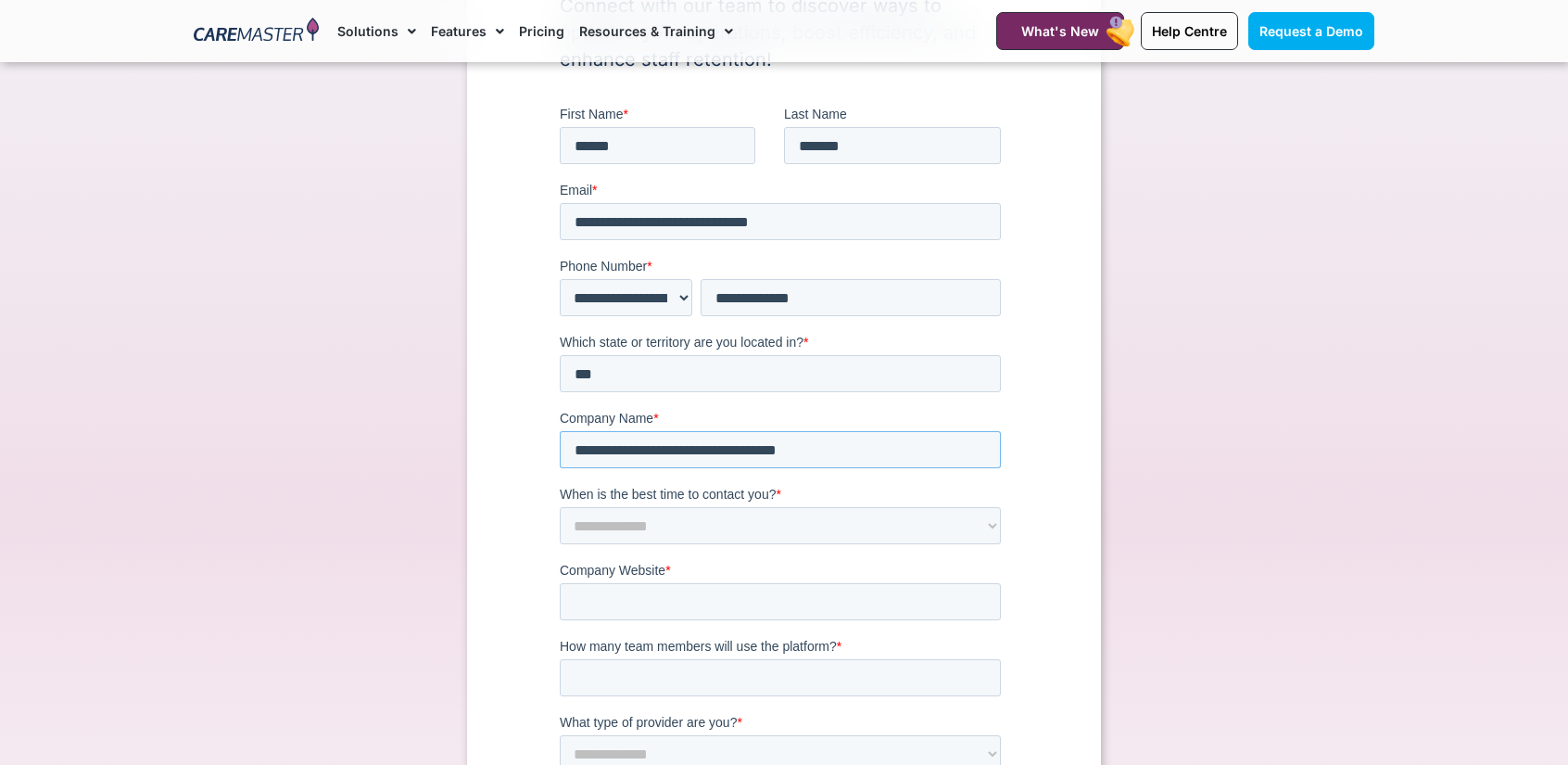 type on "**********" 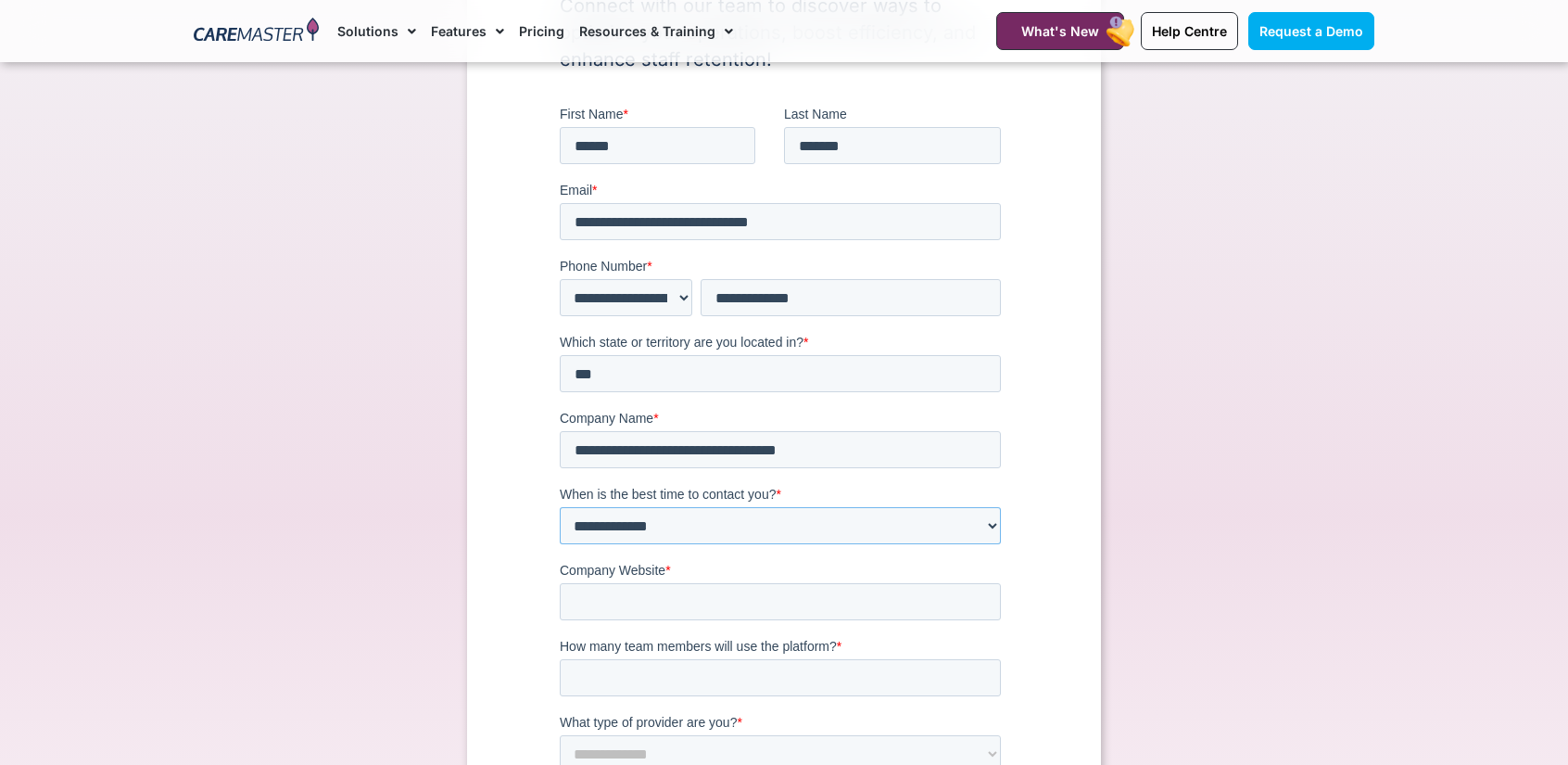 click on "**********" at bounding box center (780, 526) 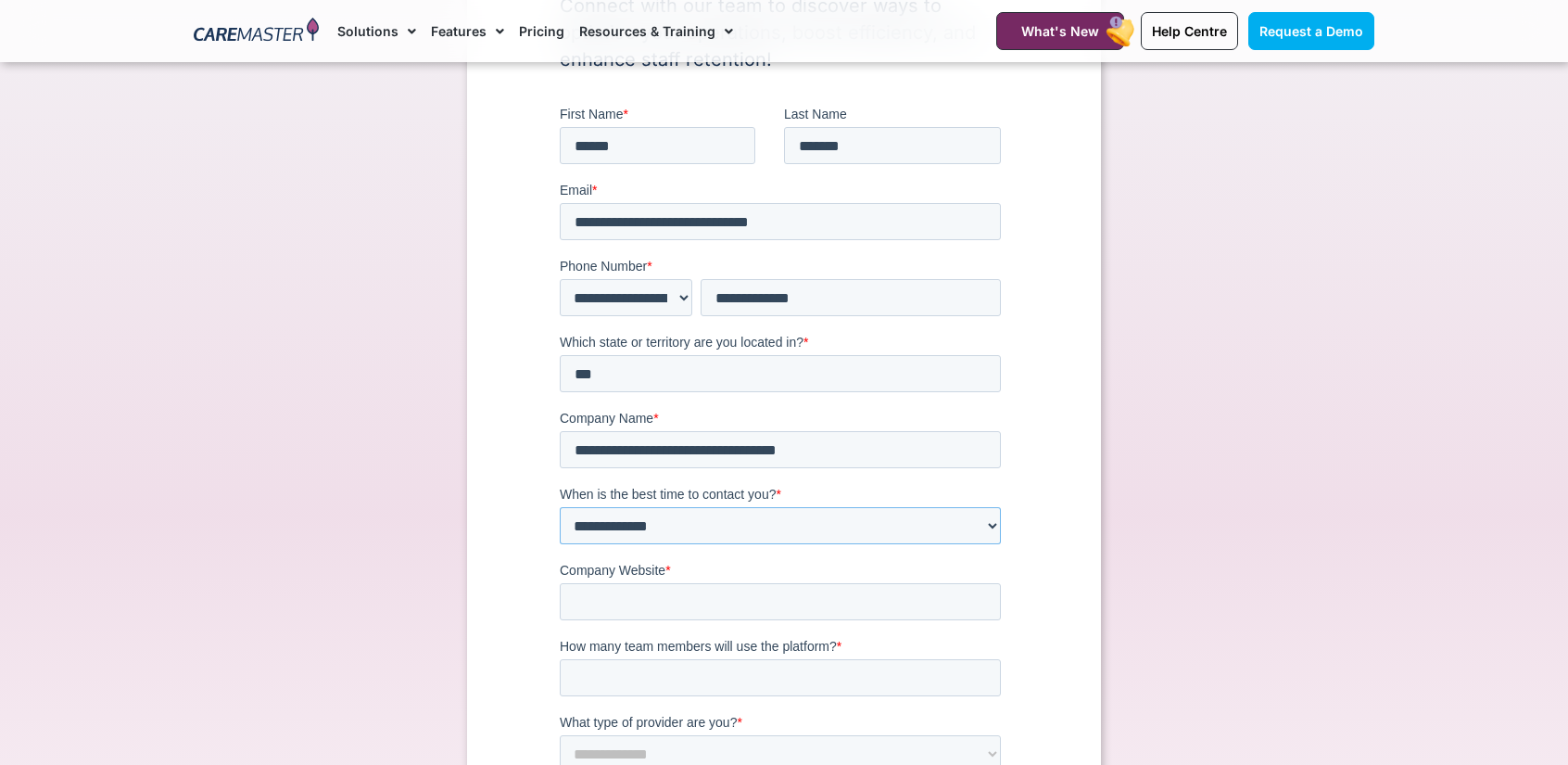 select on "*******" 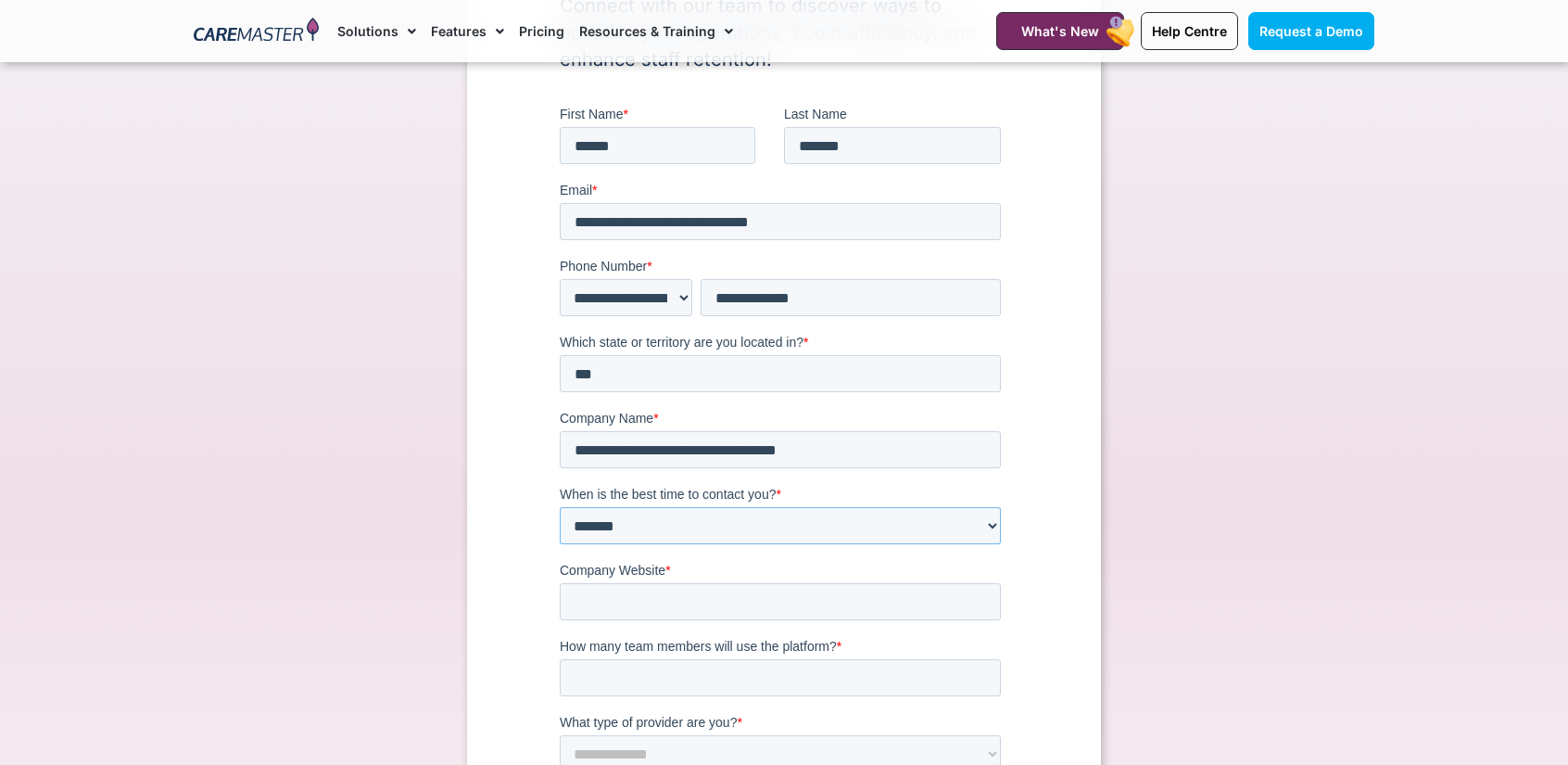 click on "**********" at bounding box center (780, 526) 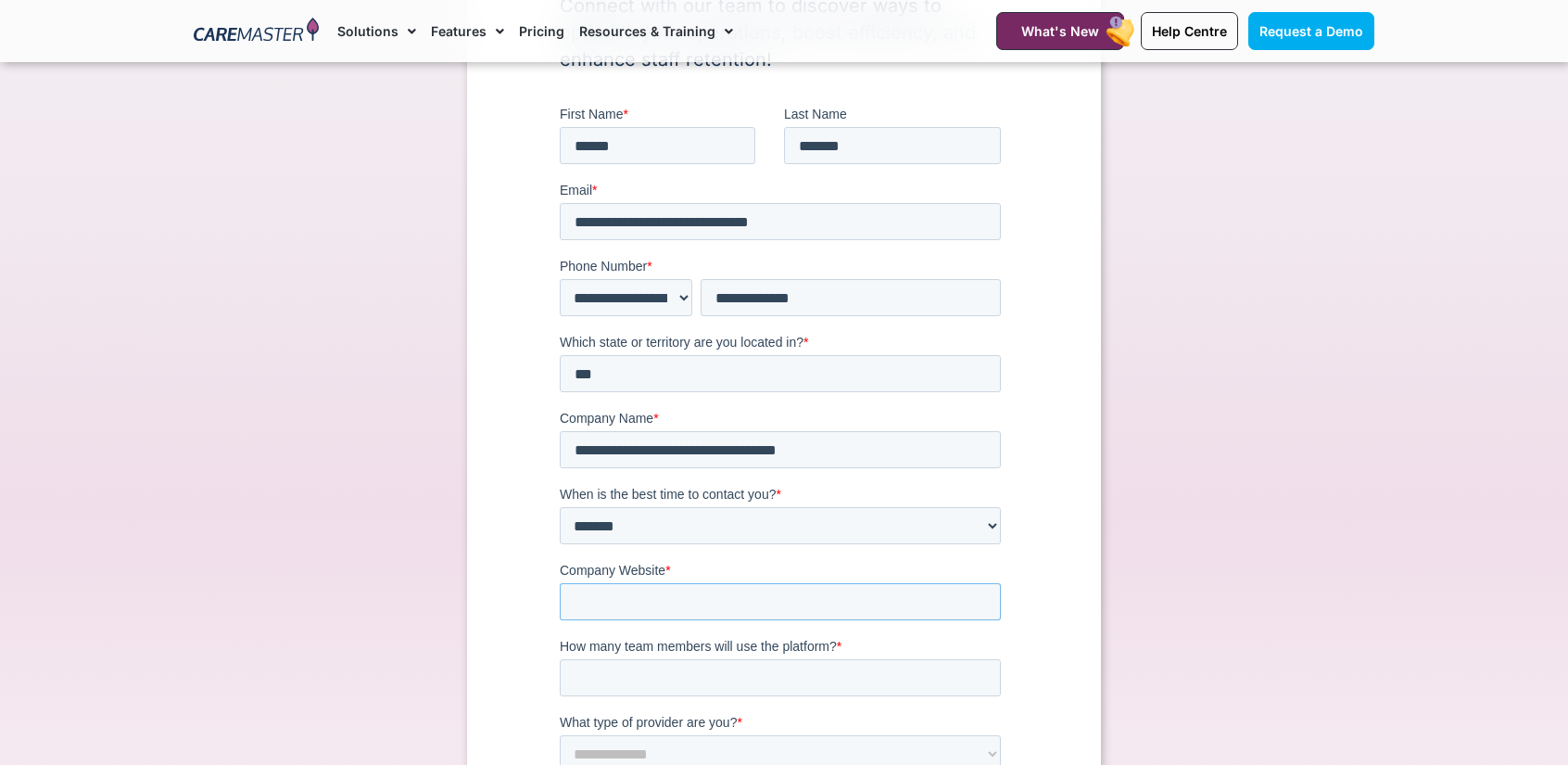 click on "Company Website *" at bounding box center [780, 602] 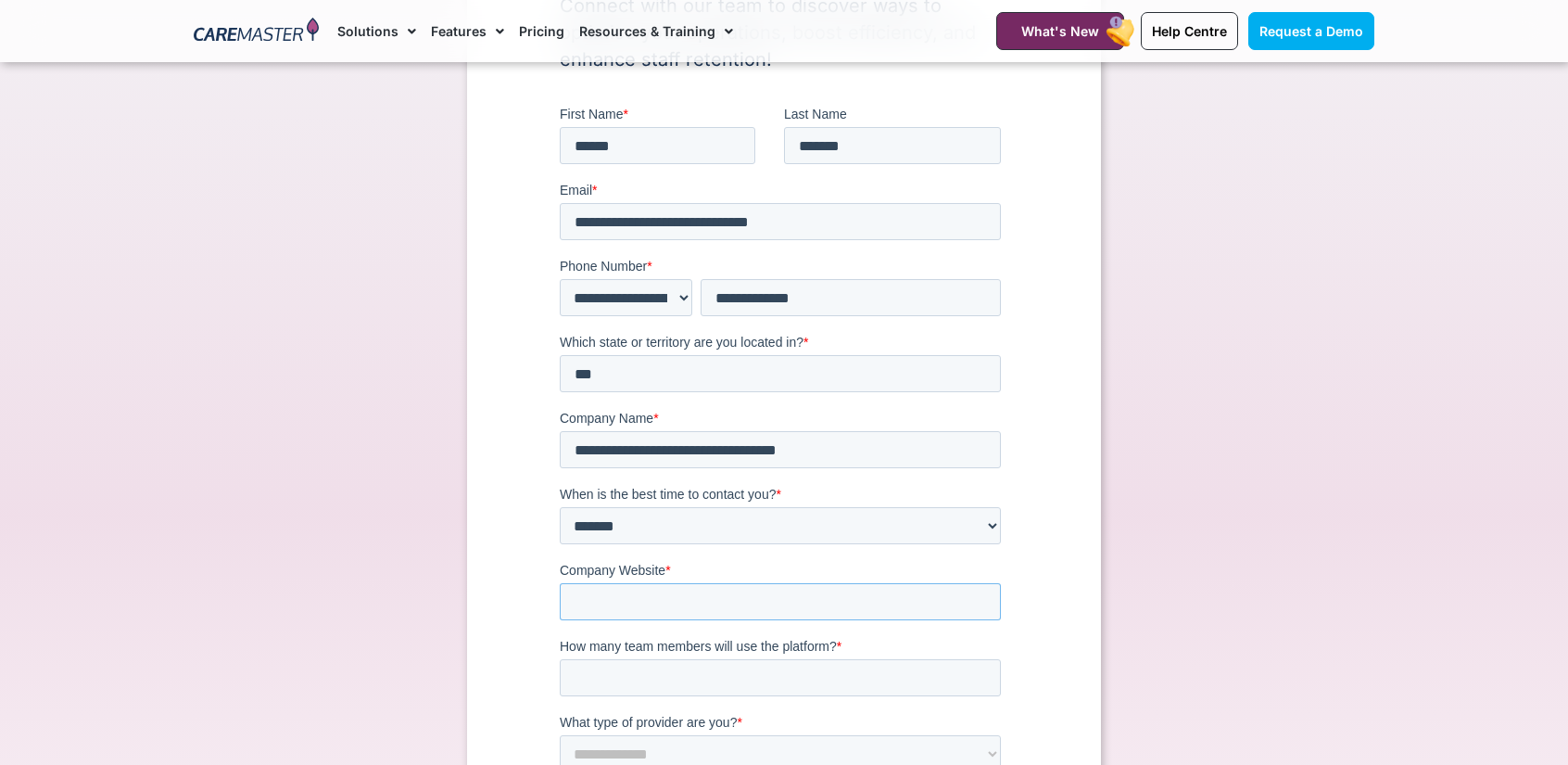 paste on "**********" 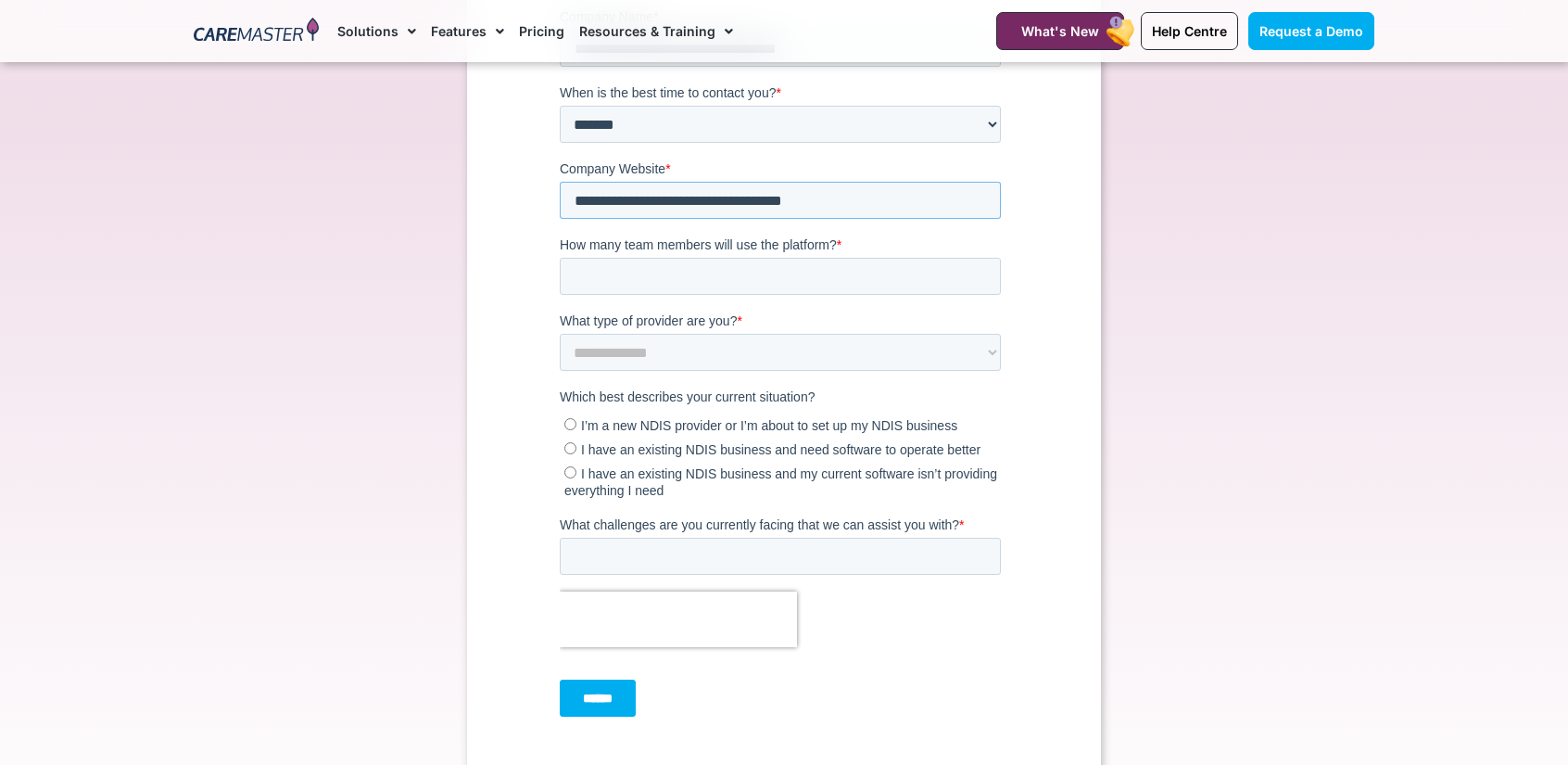 scroll, scrollTop: 658, scrollLeft: 0, axis: vertical 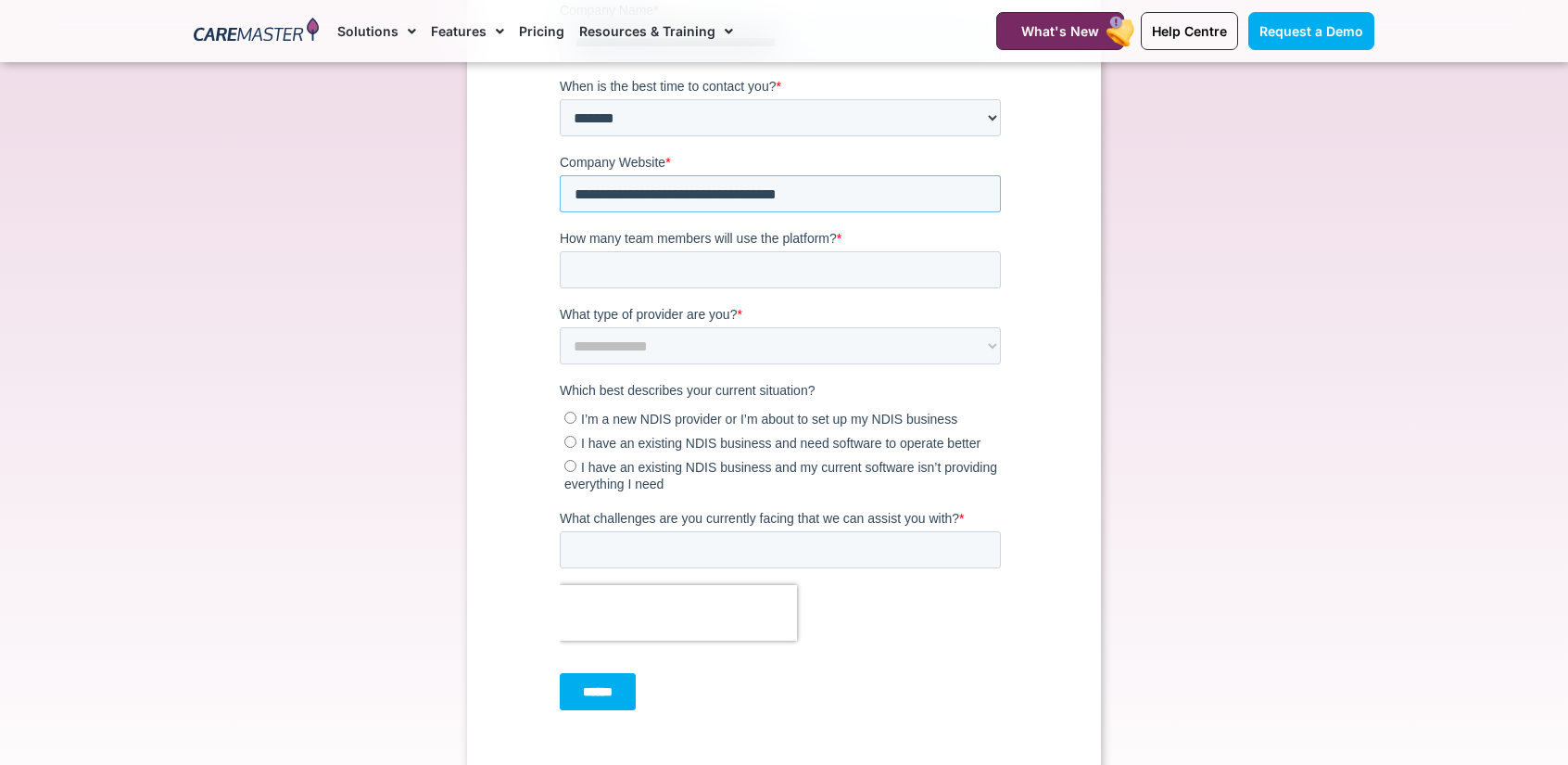 type on "**********" 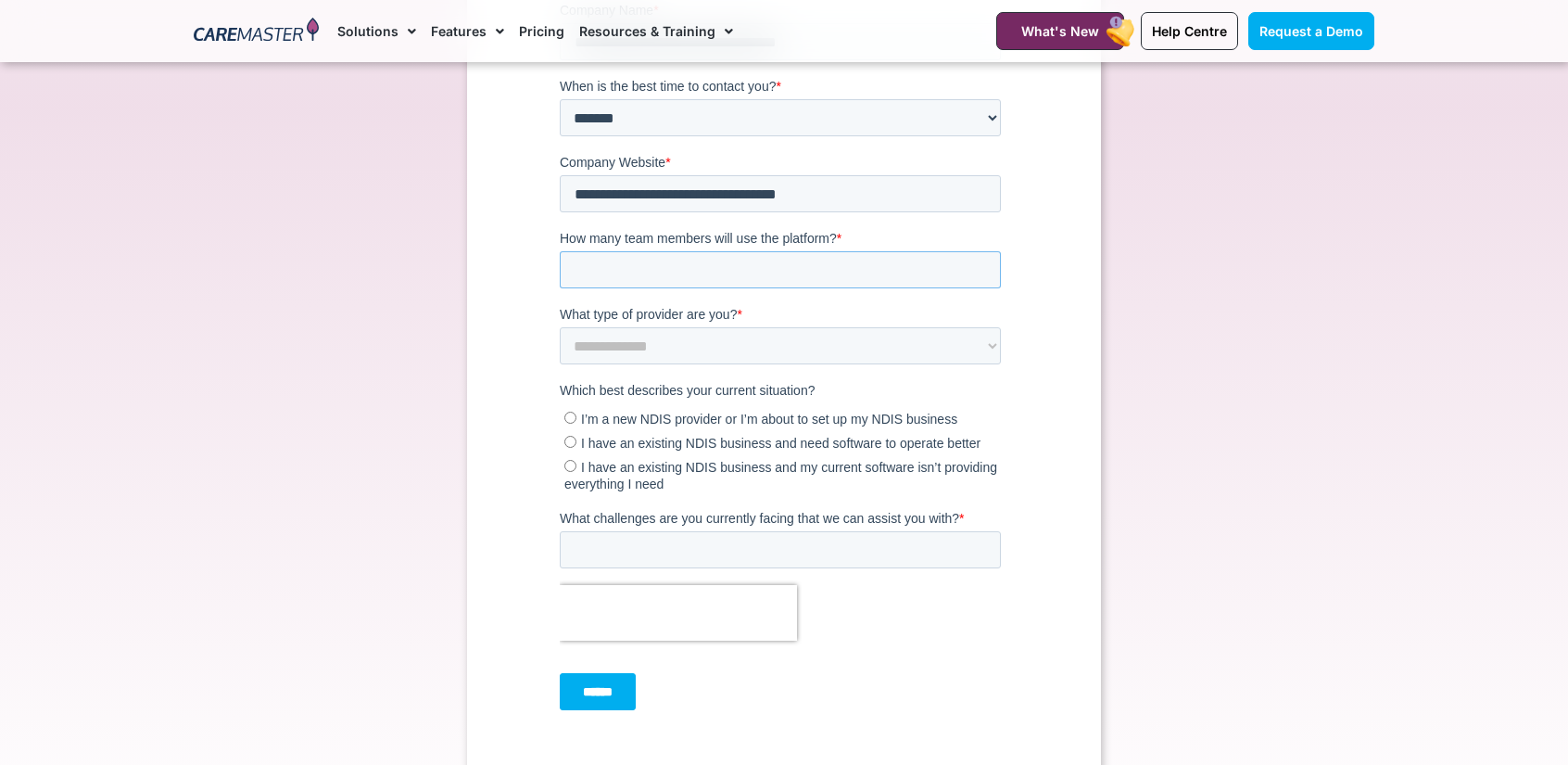 click on "How many team members will use the platform? *" at bounding box center (780, 271) 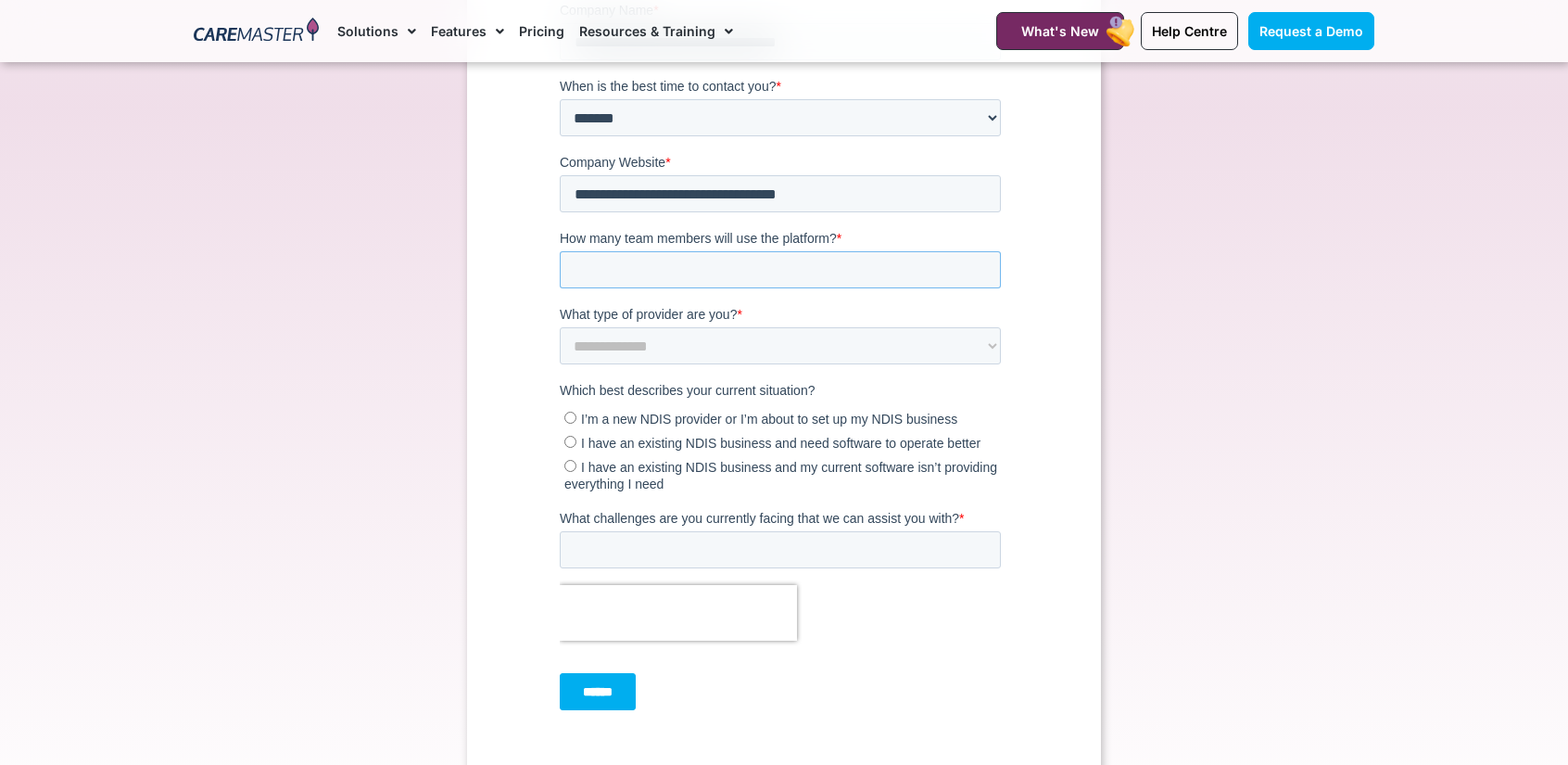 click on "How many team members will use the platform? *" at bounding box center (780, 271) 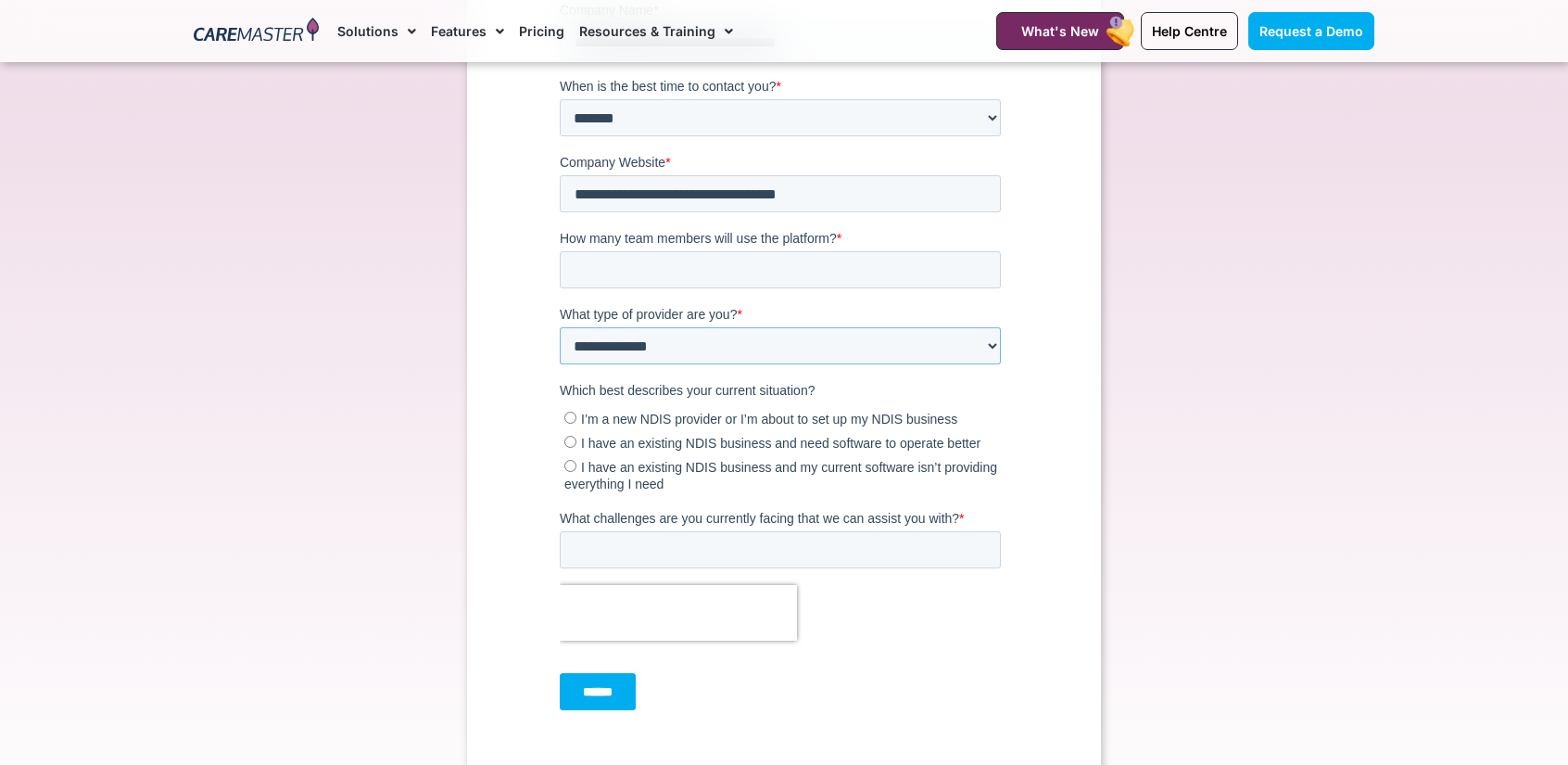 click on "**********" at bounding box center [780, 347] 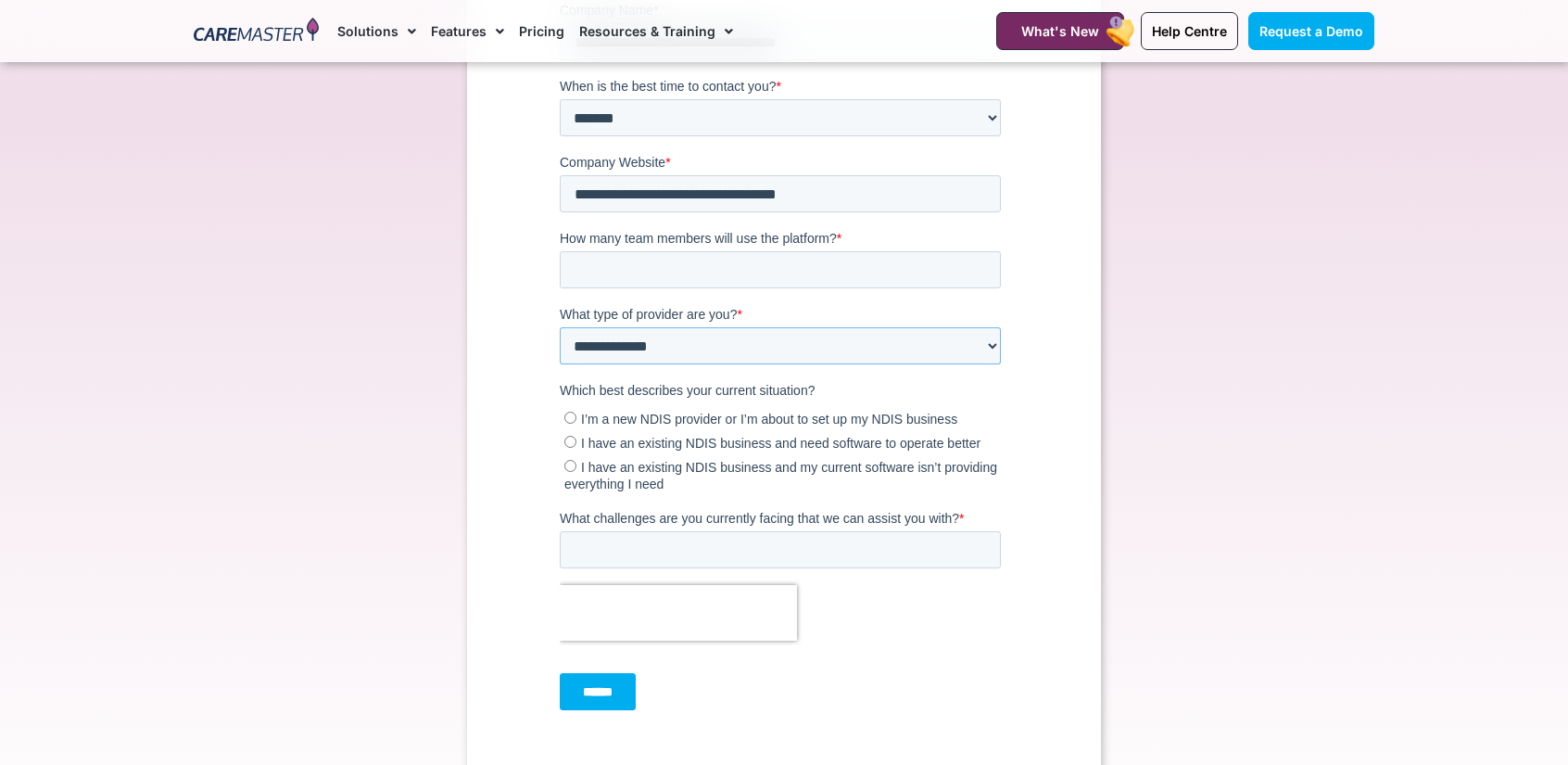 select on "**********" 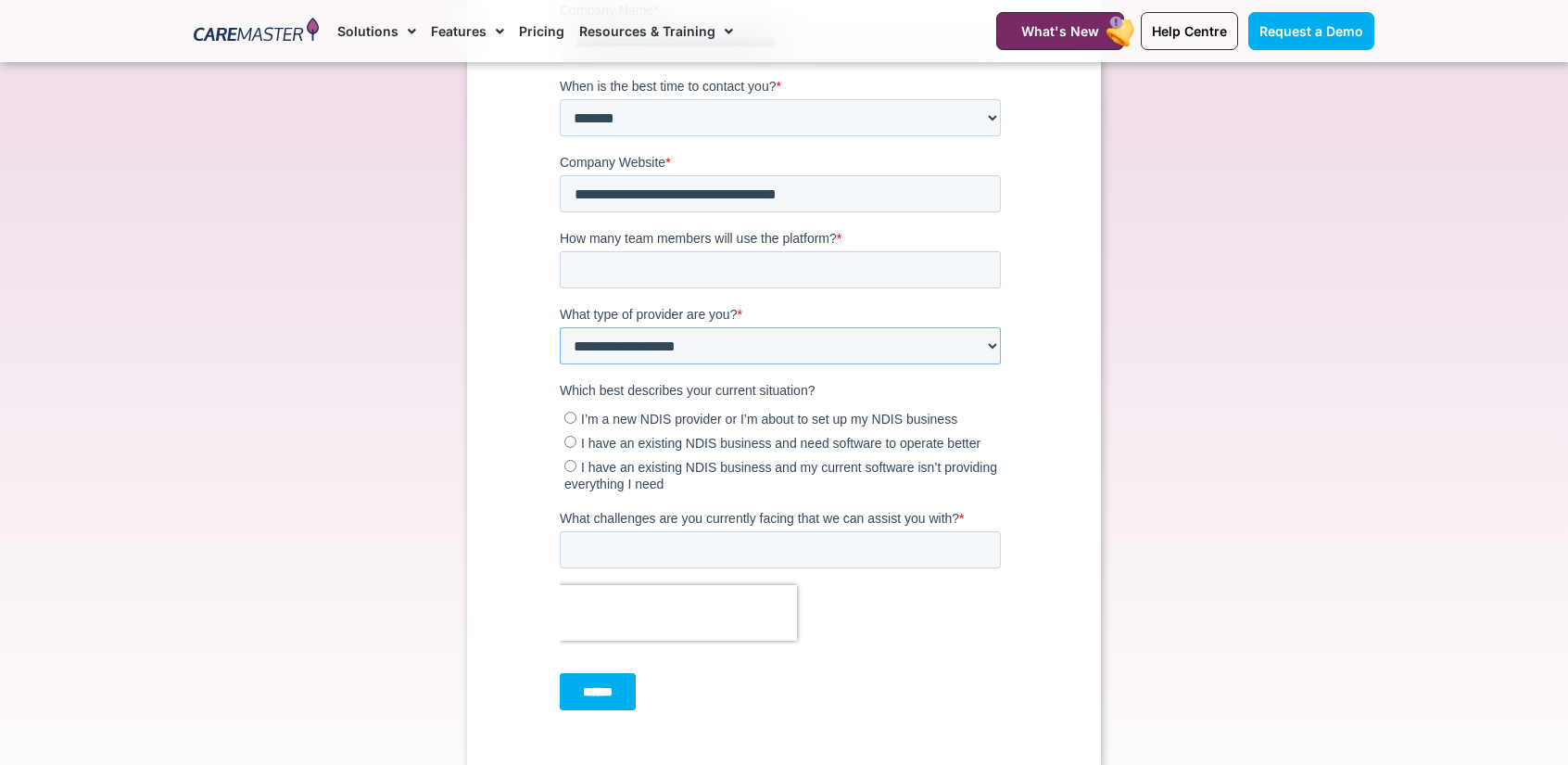 click on "**********" at bounding box center [780, 347] 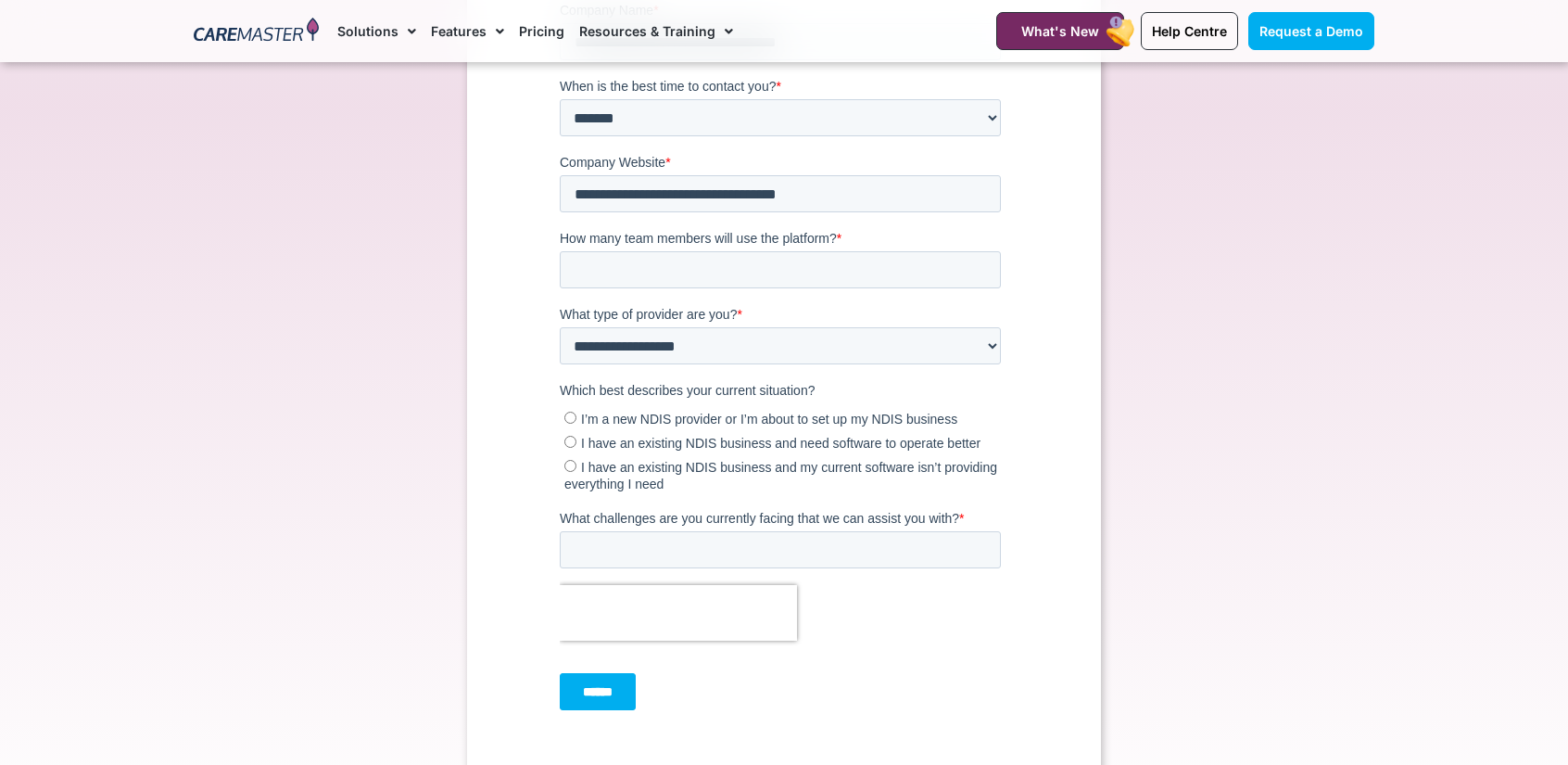 click on "I’m a new NDIS provider or I’m about to set up my NDIS business" at bounding box center (769, 420) 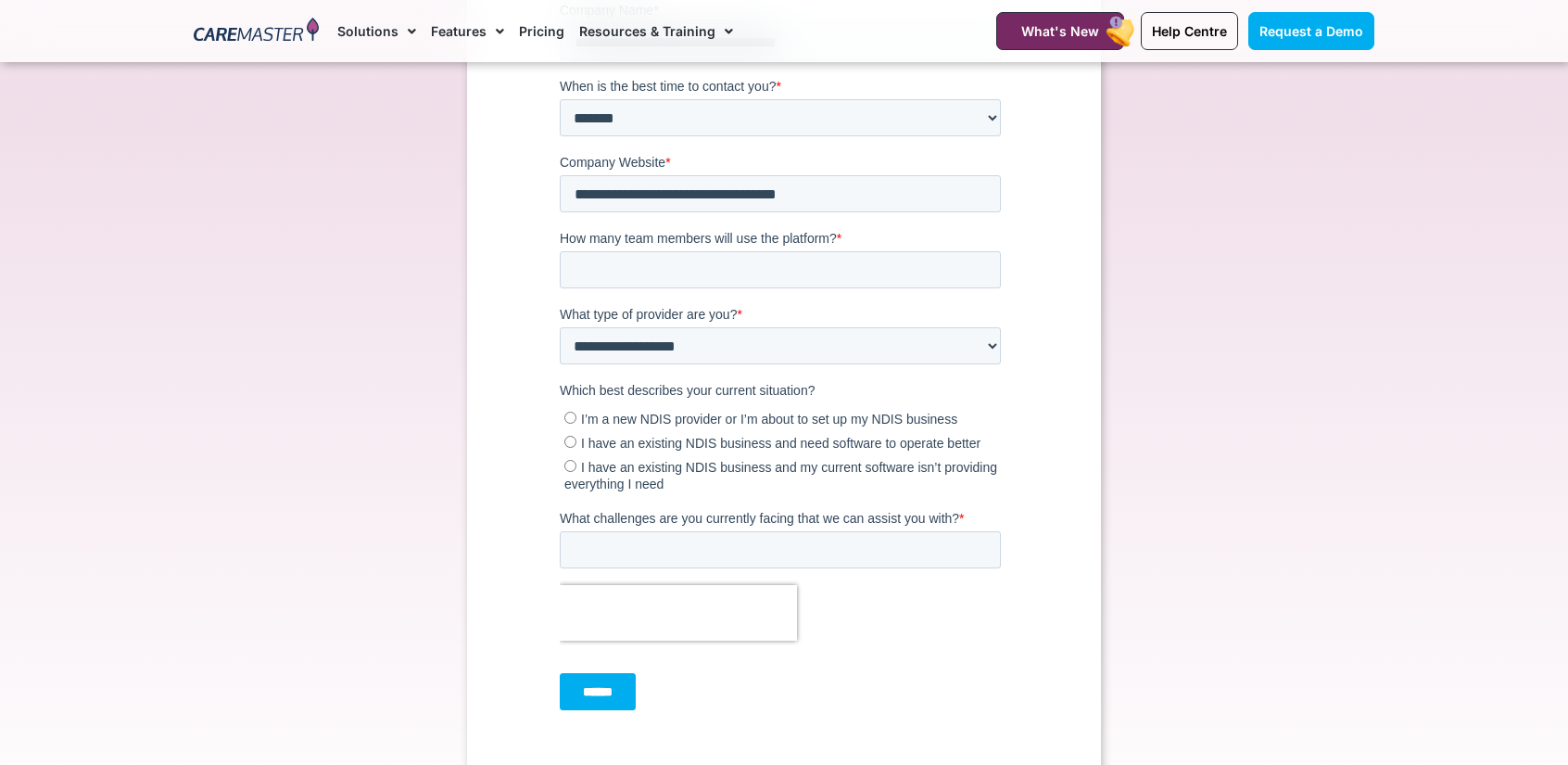 click on "I have an existing NDIS business and need software to operate better" at bounding box center [780, 444] 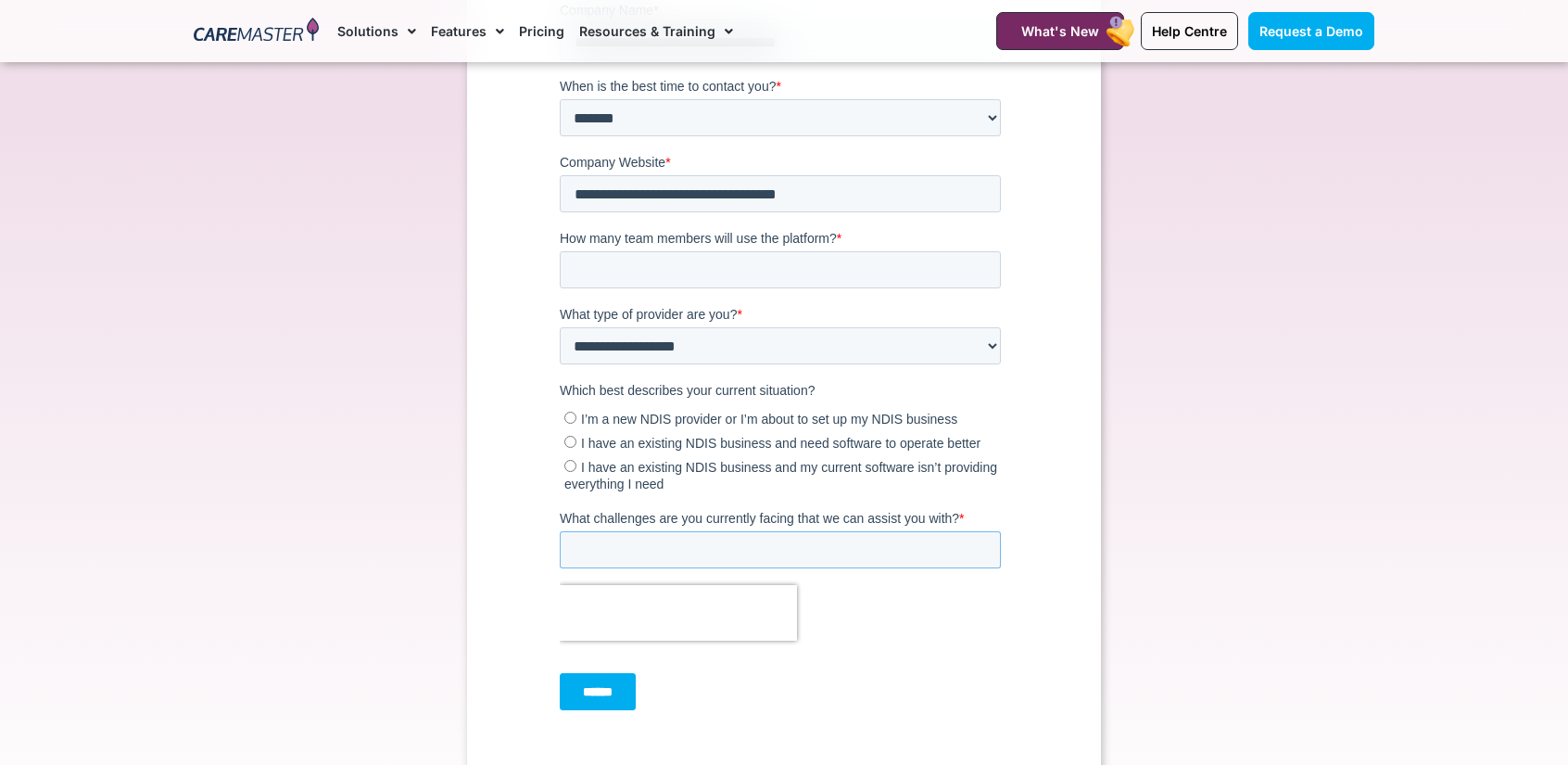 click on "What challenges are you currently facing that we can assist you with? *" at bounding box center [780, 551] 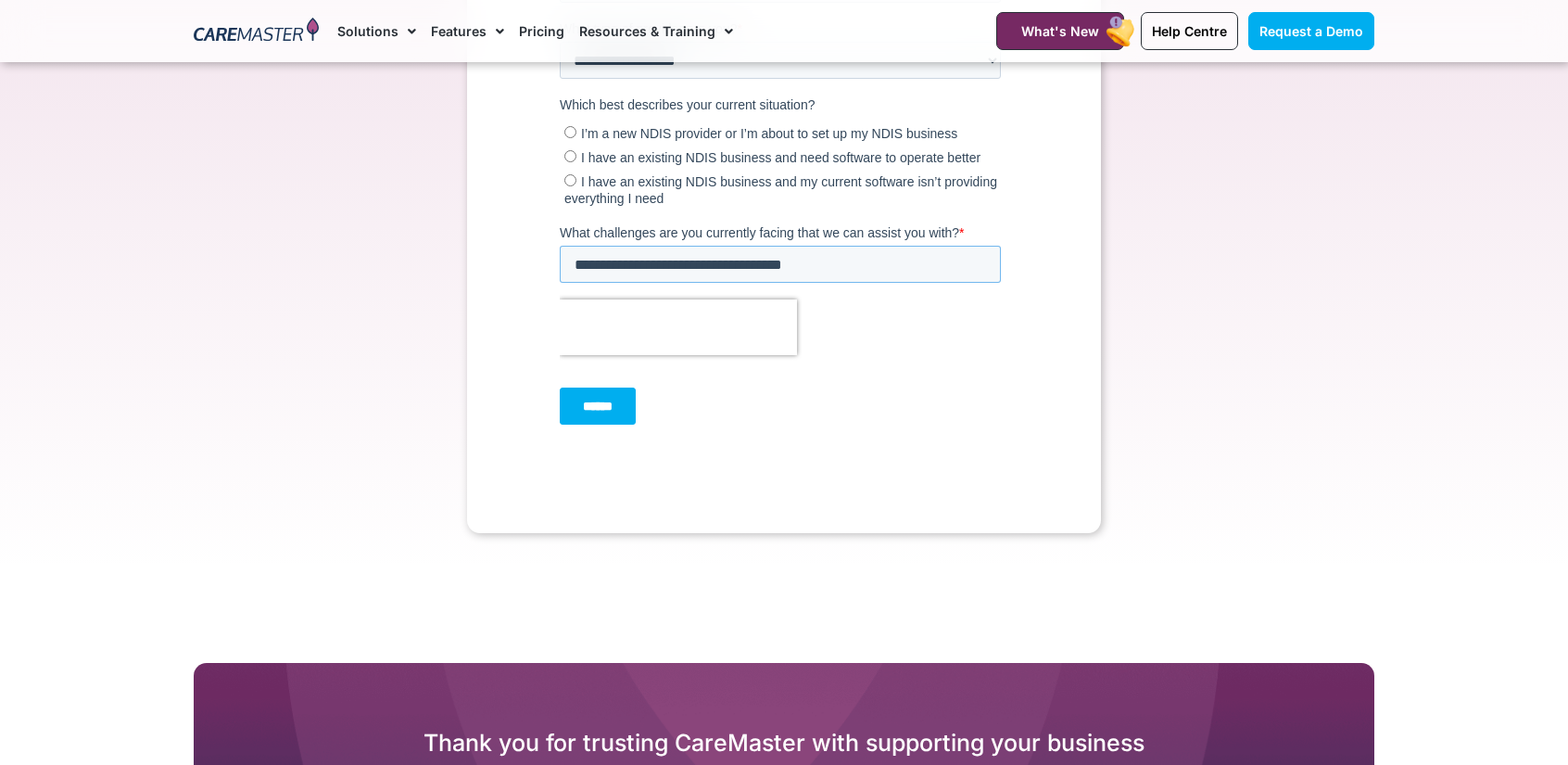 scroll, scrollTop: 945, scrollLeft: 0, axis: vertical 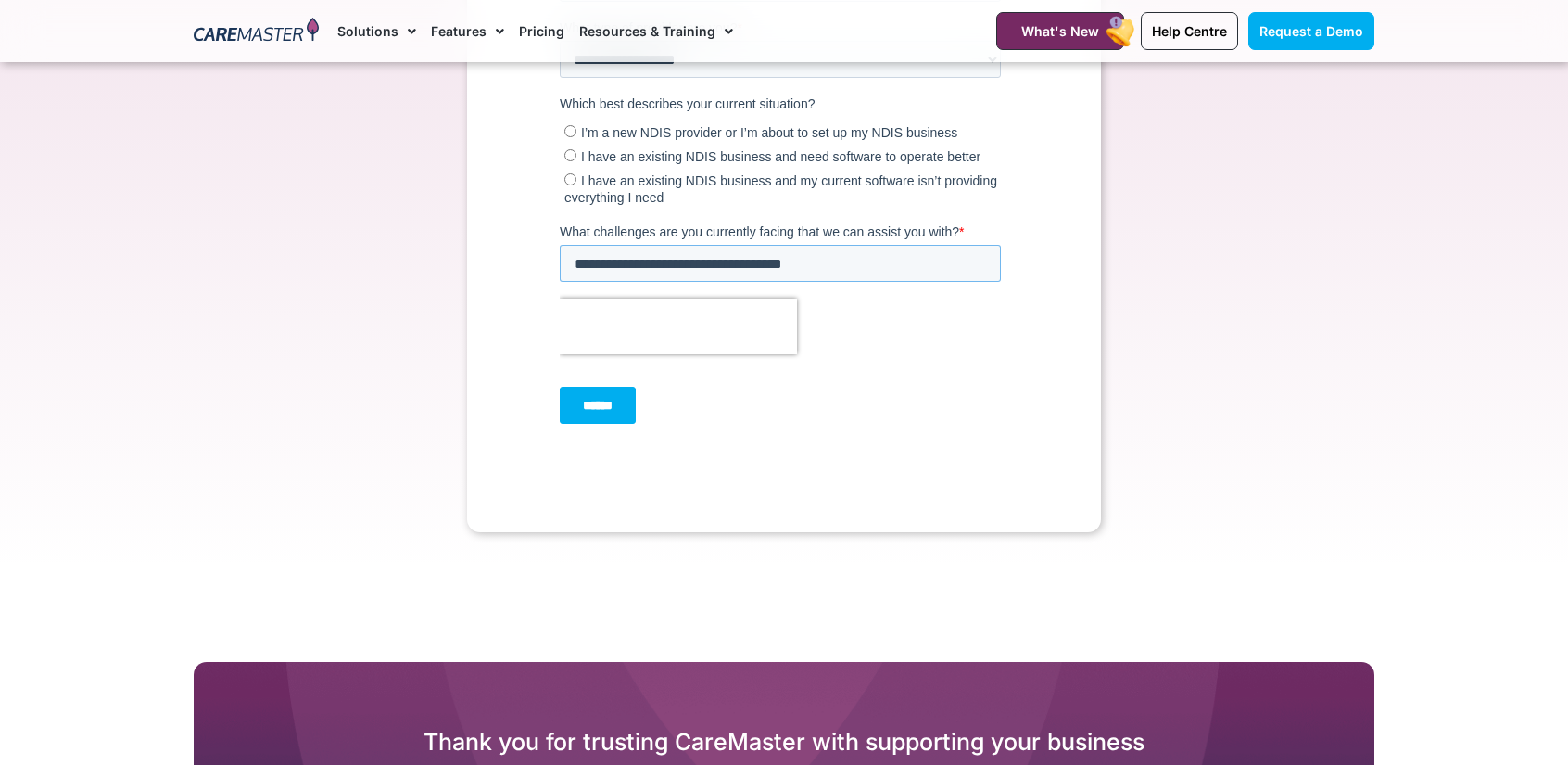 type on "**********" 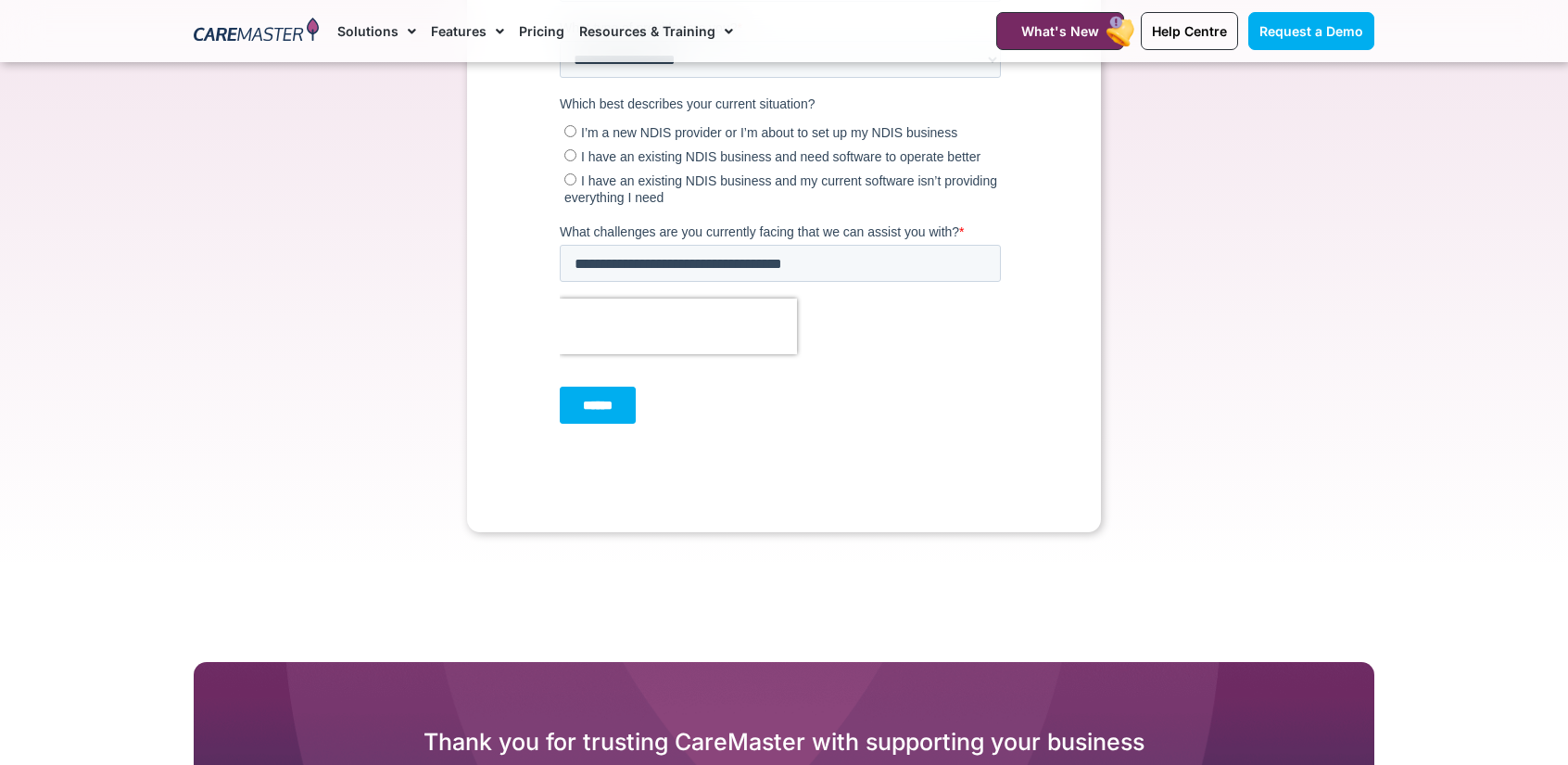click on "******" at bounding box center (598, 406) 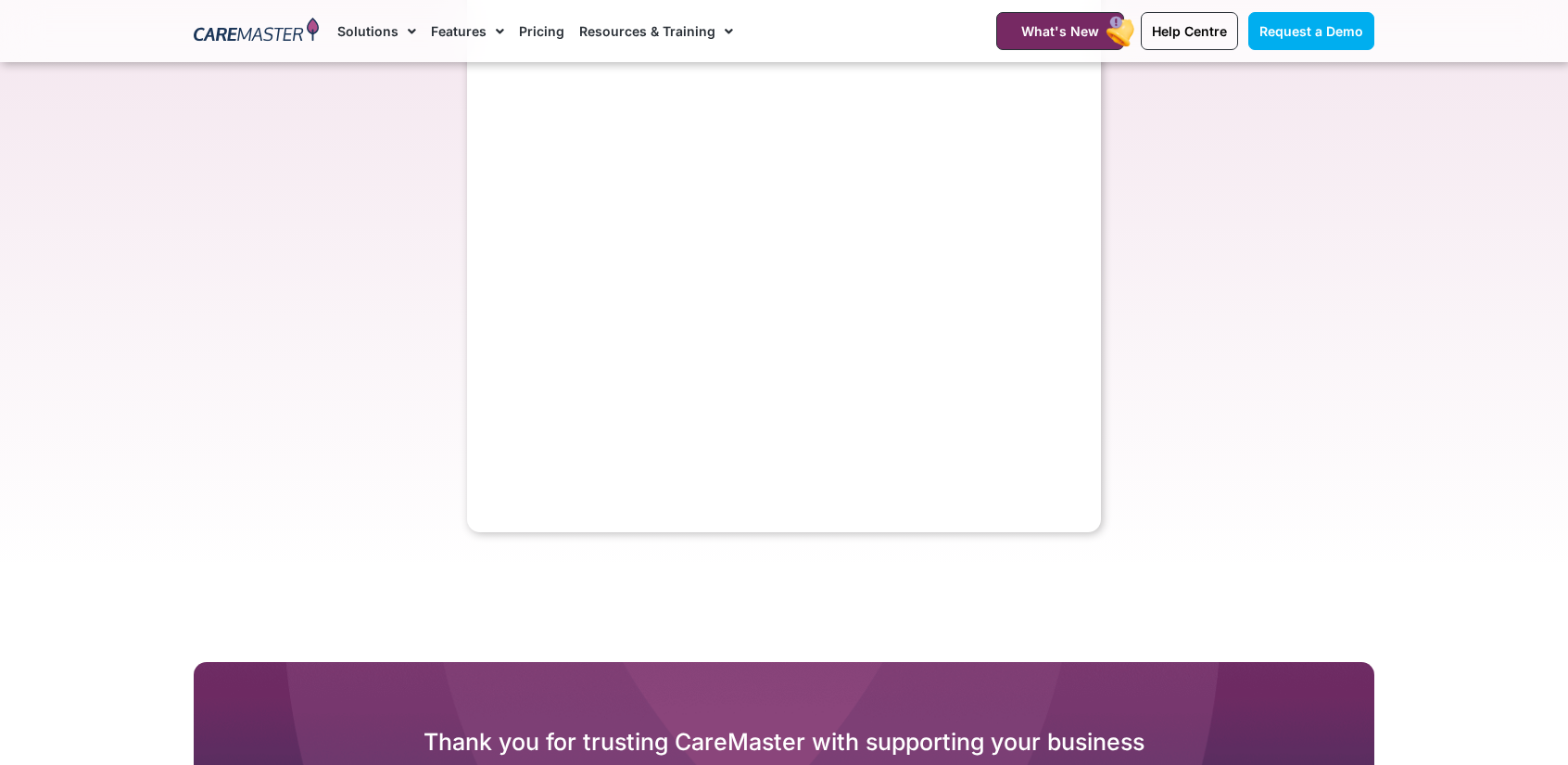 click on "Congratulations on taking the first step towards empowering your care! 🎉
A member of our team will be in touch with you shortly and is available to answer any initial questions you may have about our software.
Alternatively, feel free to reach out to our team directly:
sales @caremaster .com .au  | 1300 557 952" at bounding box center (784, -63) 